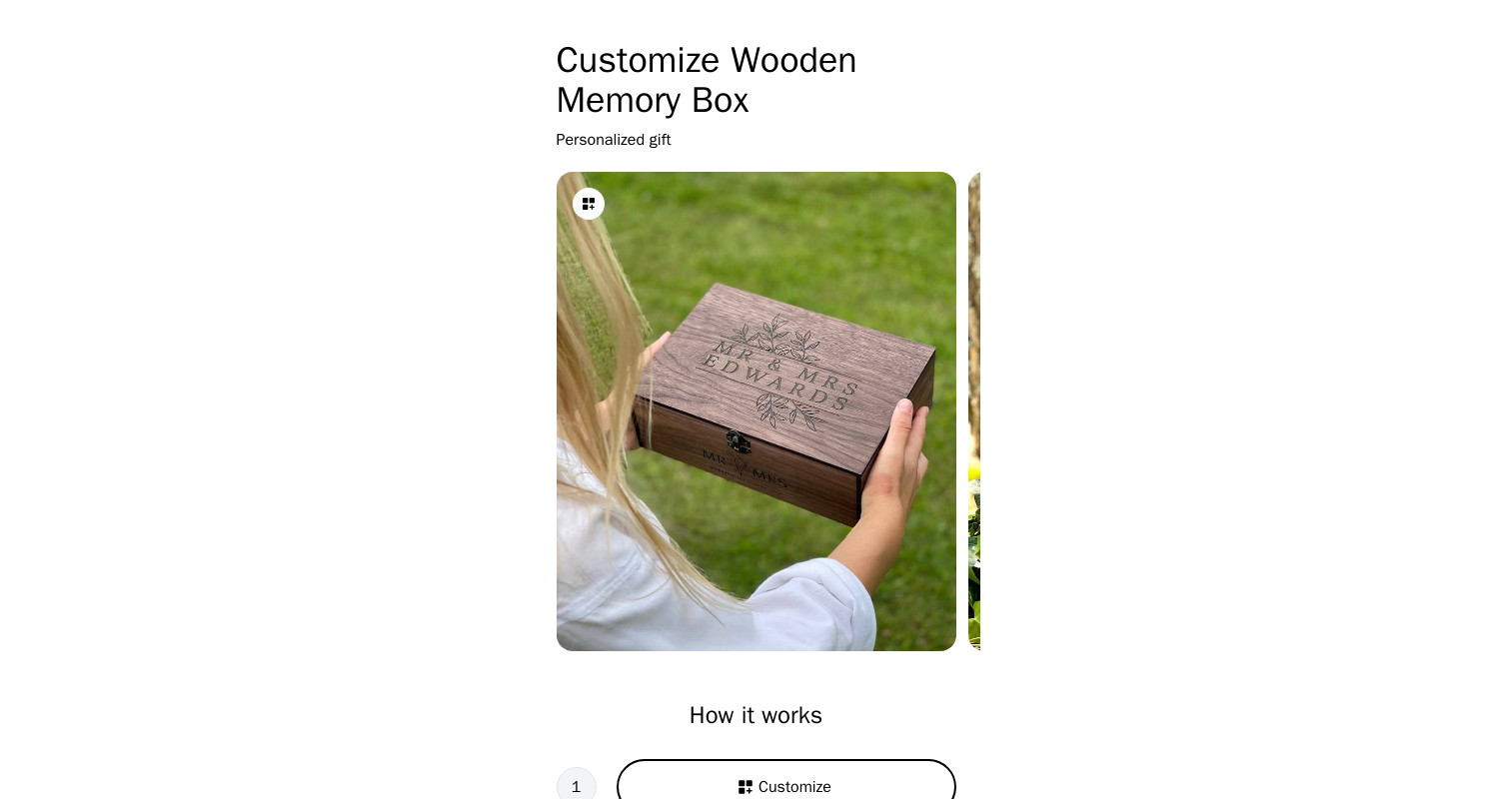 scroll, scrollTop: 0, scrollLeft: 0, axis: both 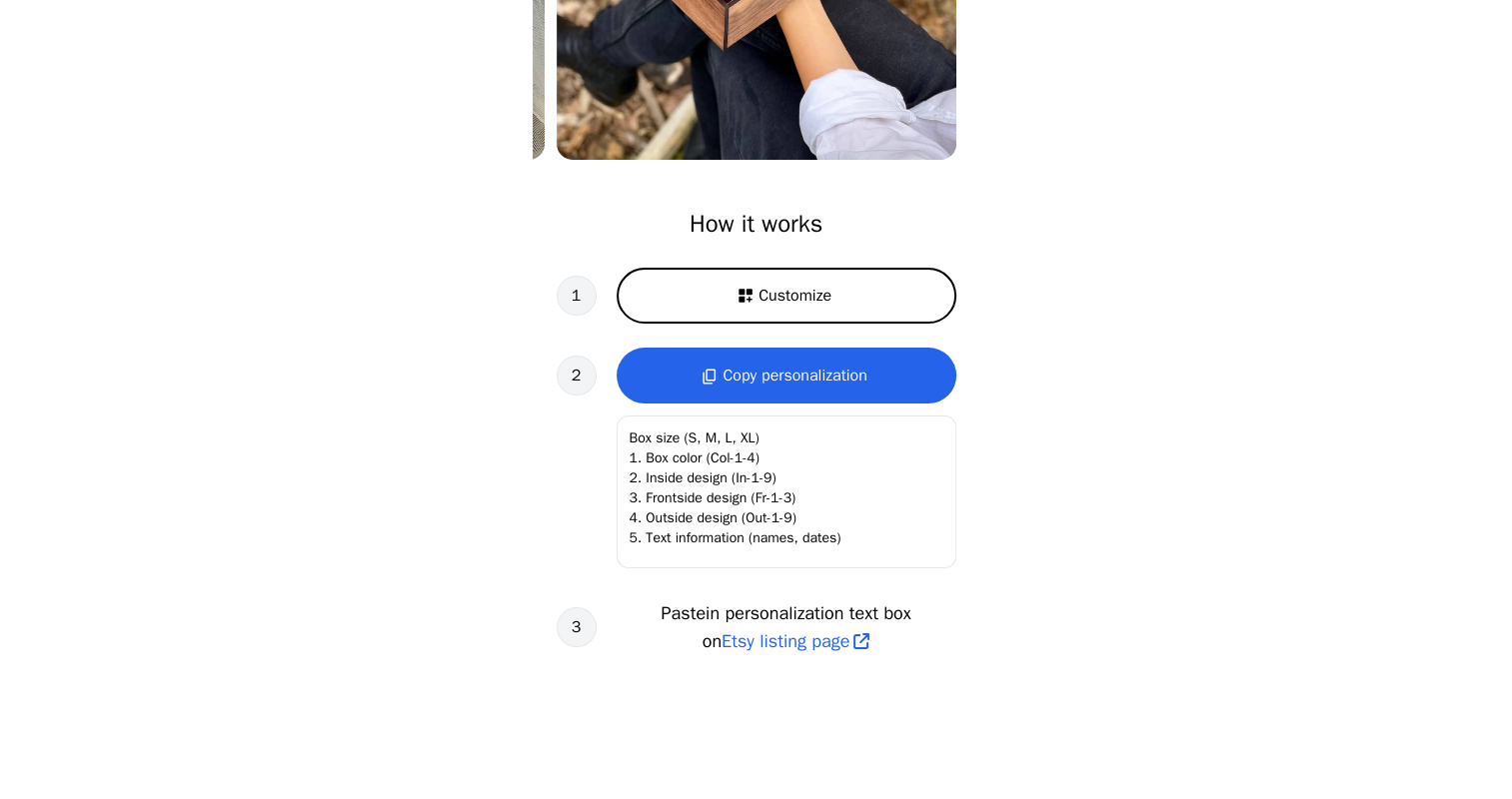 click on "Box size (S, M, L, XL)
1. Box color (Col-1-4)
2. Inside design (In-1-9)
3. Frontside design (Fr-1-3)
4. Outside design (Out-1-9)
5. Text information (names, dates)" 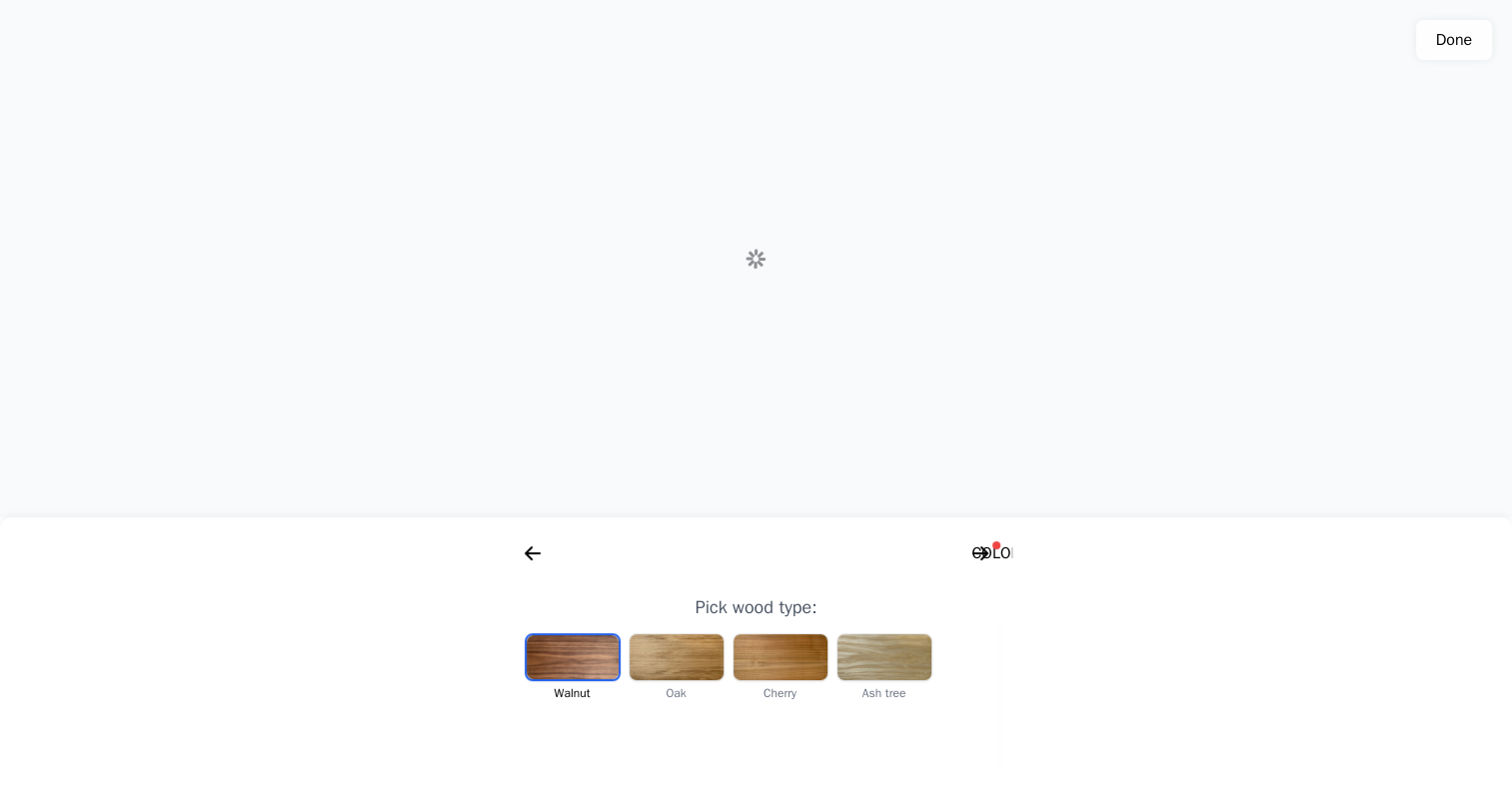 scroll, scrollTop: 0, scrollLeft: 256, axis: horizontal 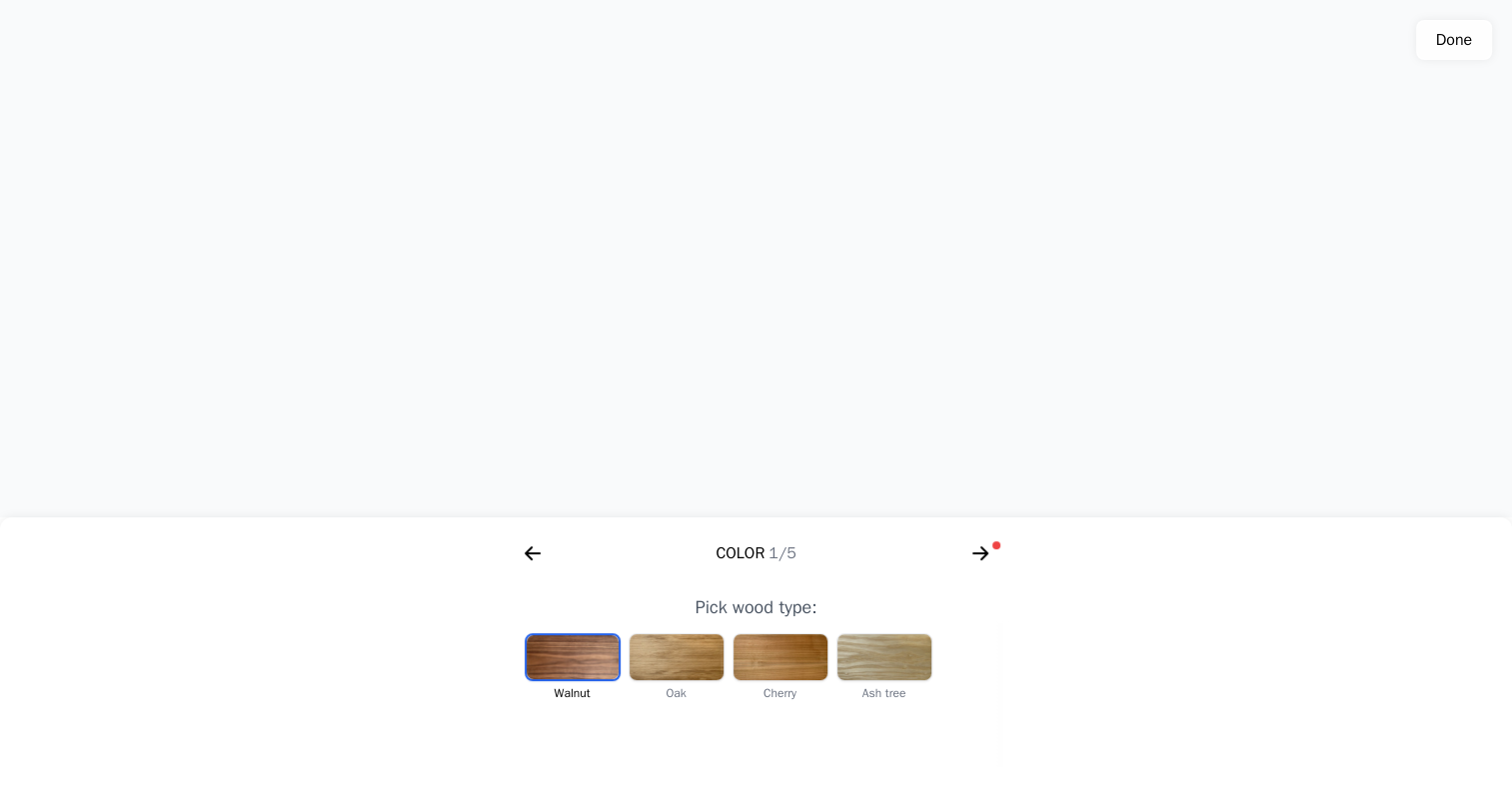 click at bounding box center (573, 657) 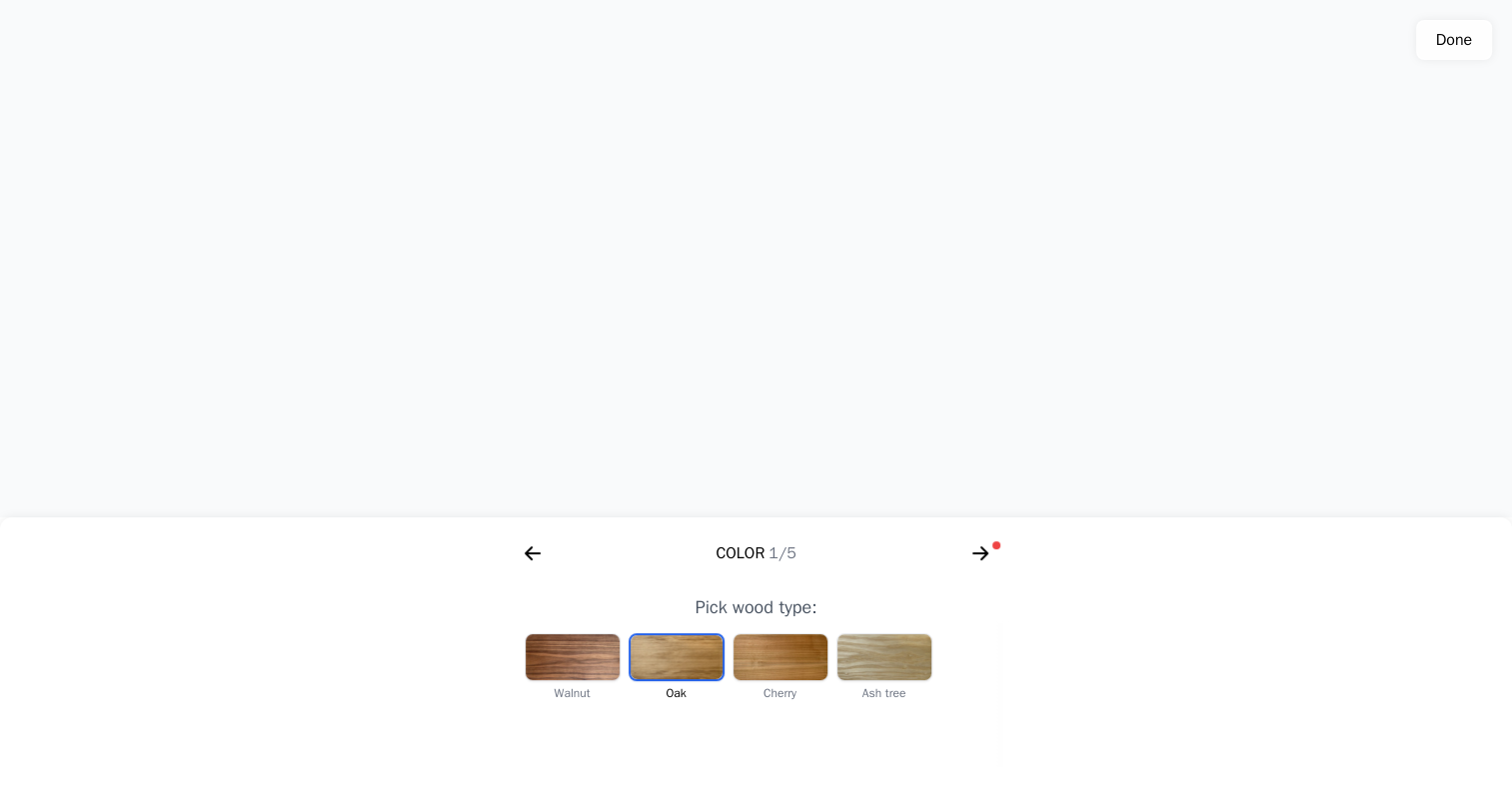 drag, startPoint x: 837, startPoint y: 288, endPoint x: 798, endPoint y: 329, distance: 56.586217 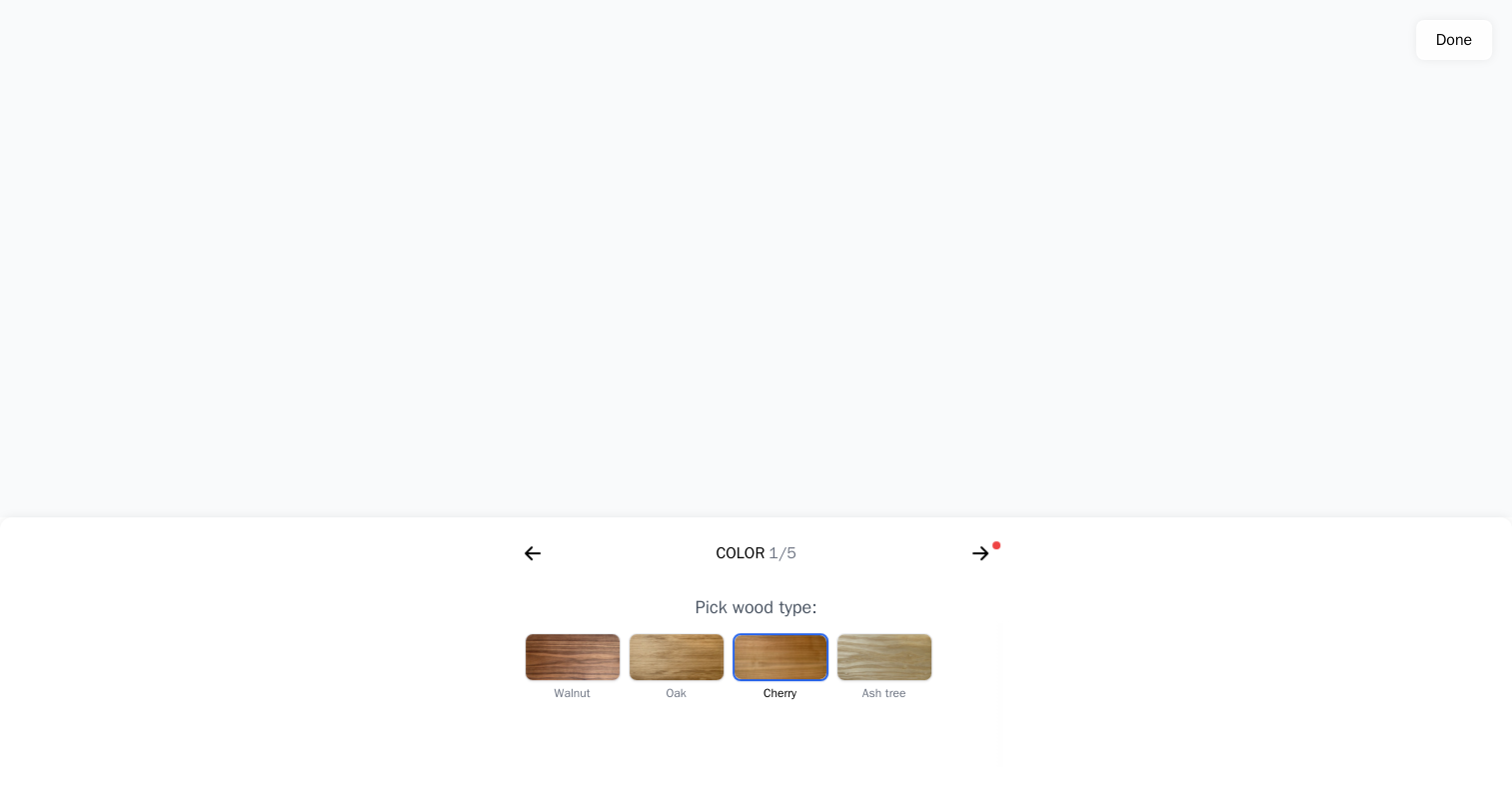 click at bounding box center (884, 657) 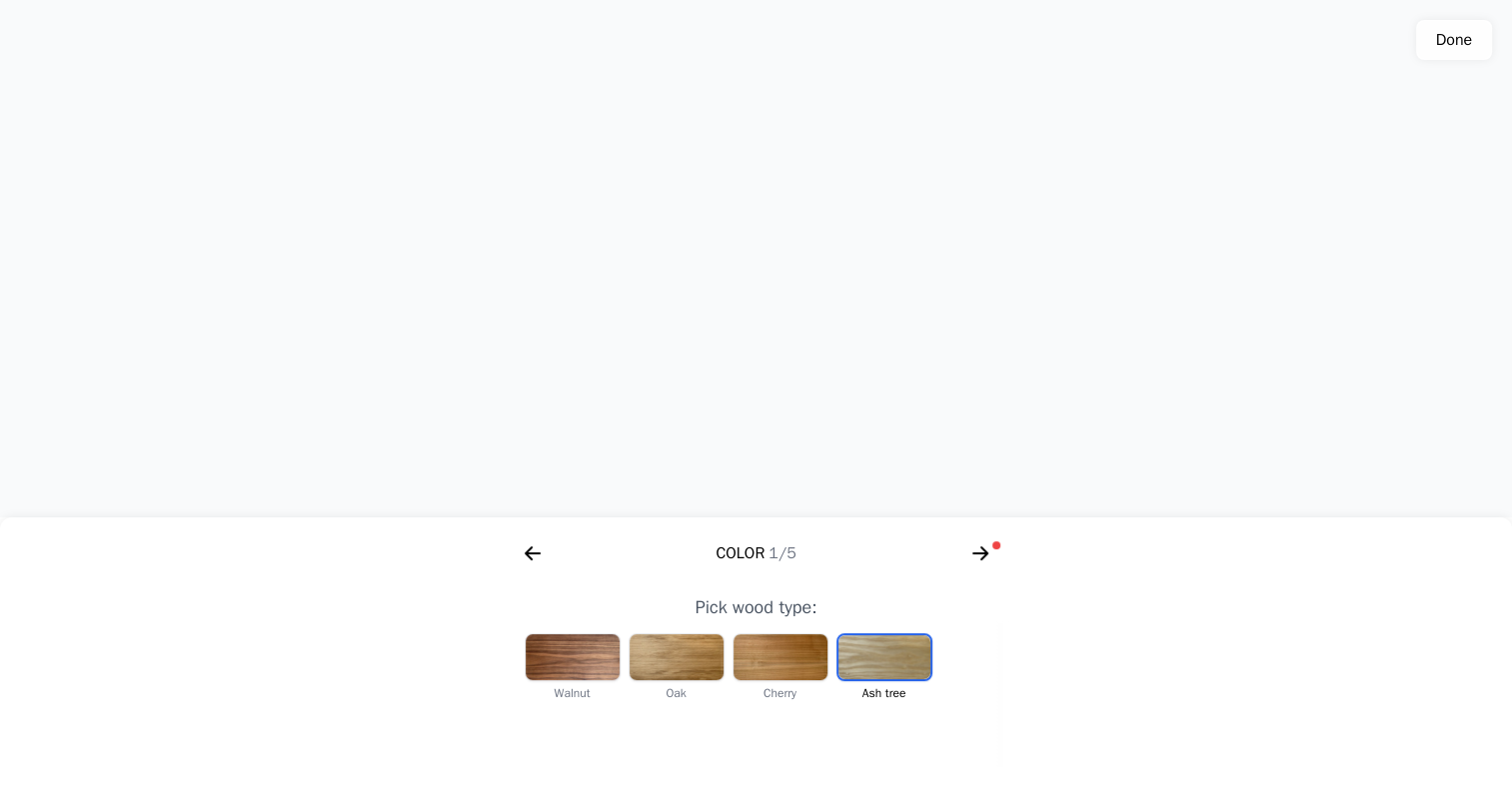 click at bounding box center (573, 657) 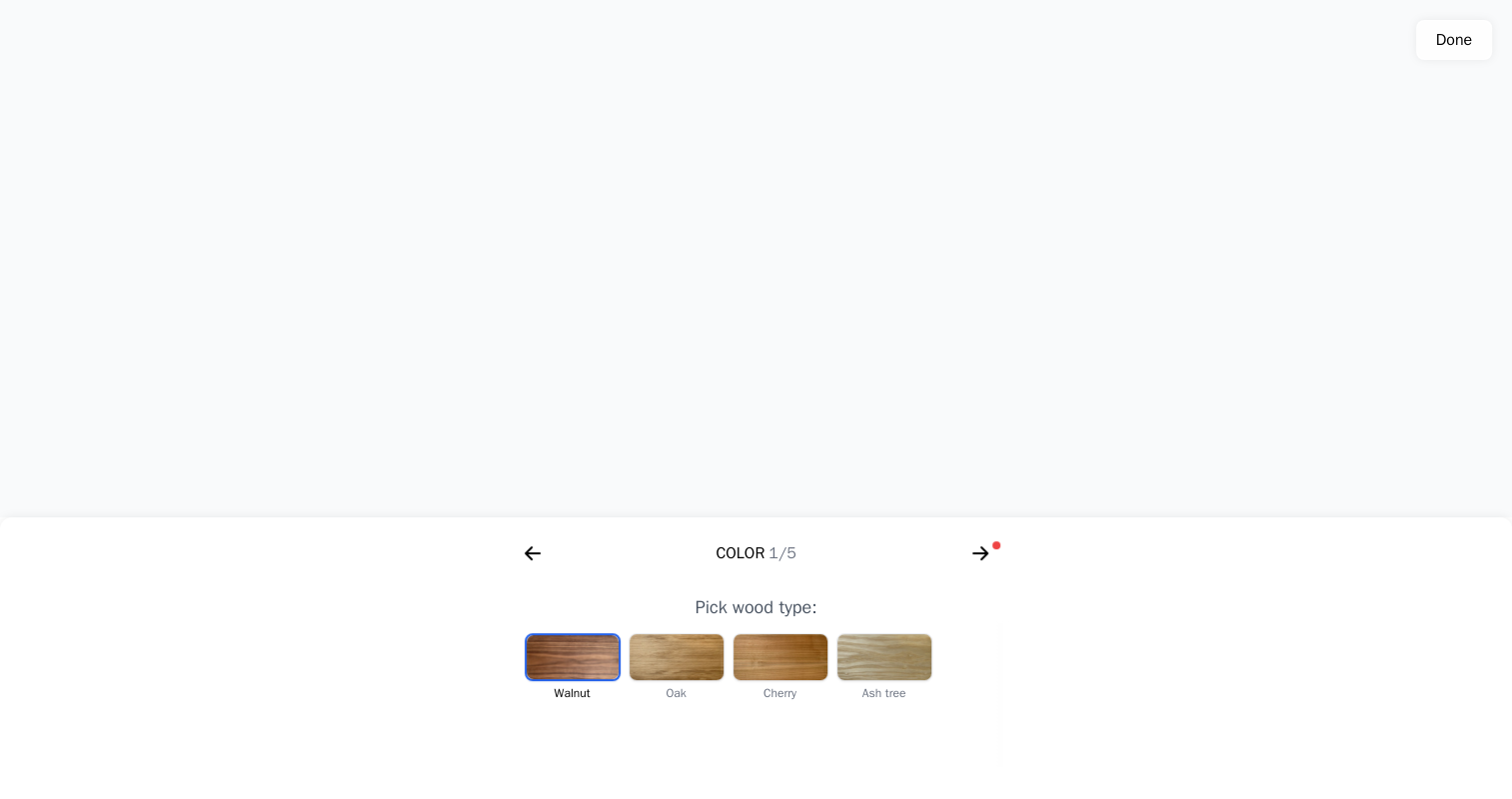 drag, startPoint x: 714, startPoint y: 310, endPoint x: 719, endPoint y: 372, distance: 62.201286 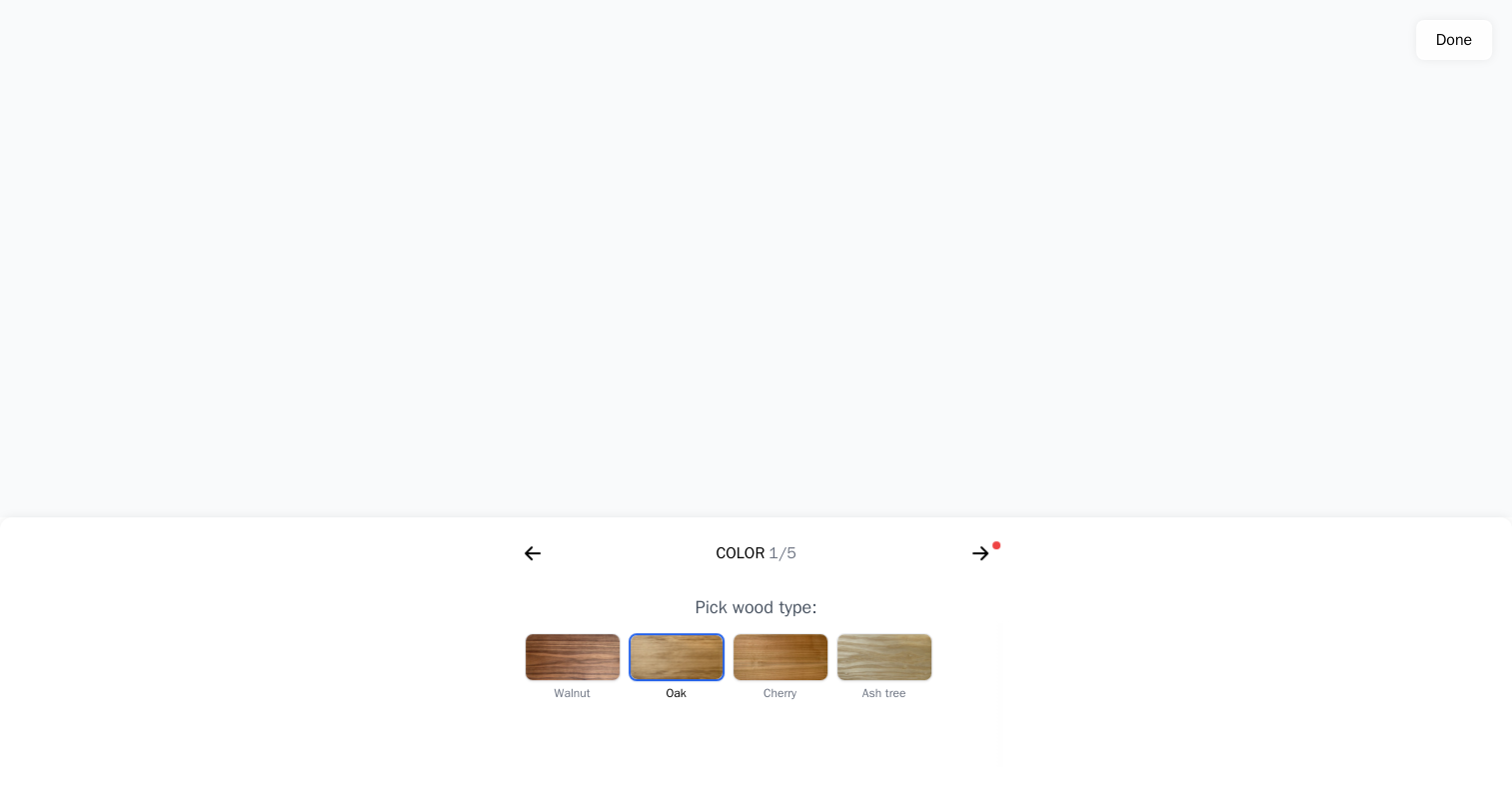 drag, startPoint x: 822, startPoint y: 405, endPoint x: 839, endPoint y: 325, distance: 81.786307 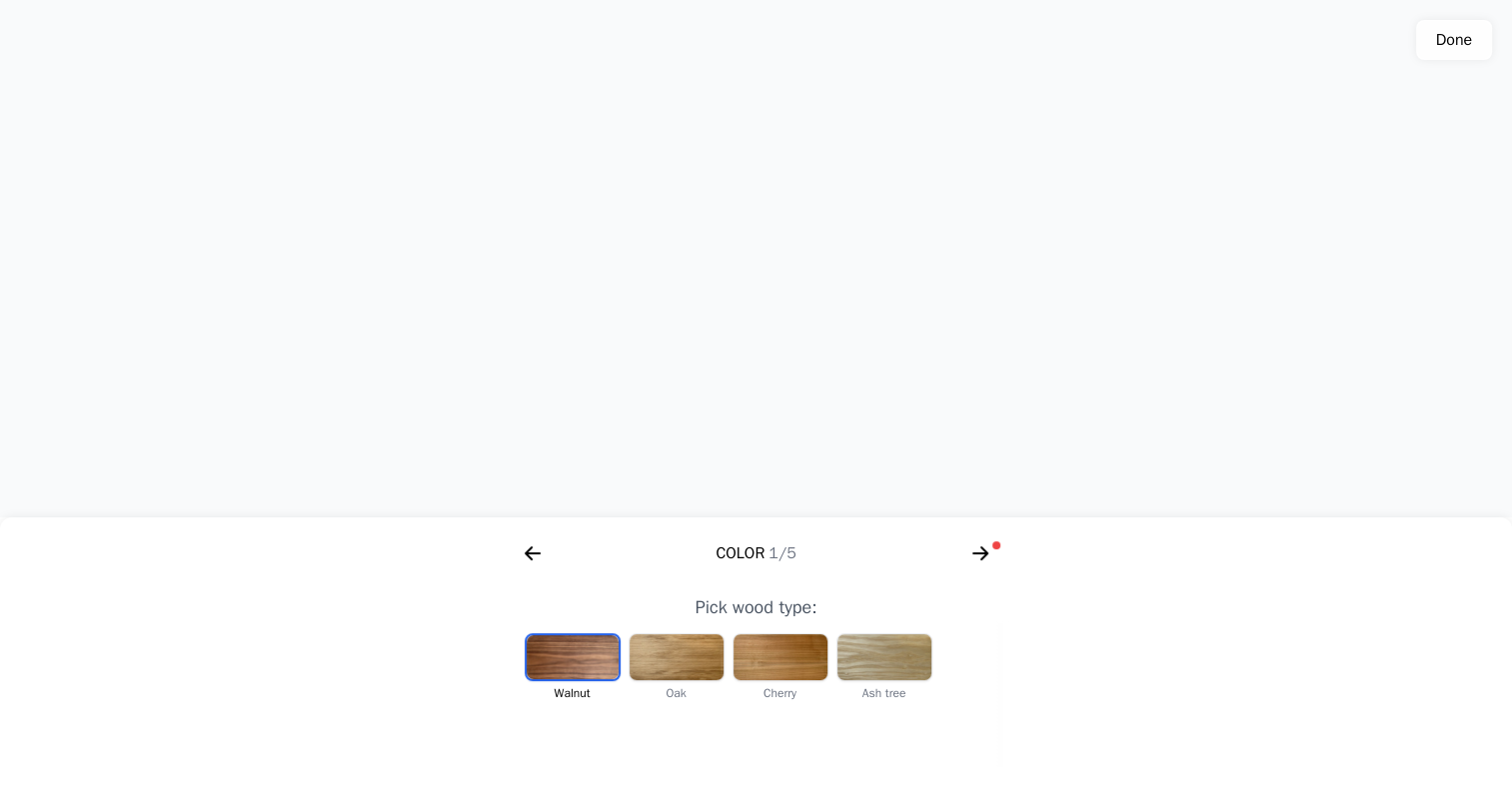 drag, startPoint x: 818, startPoint y: 295, endPoint x: 799, endPoint y: 344, distance: 52.554733 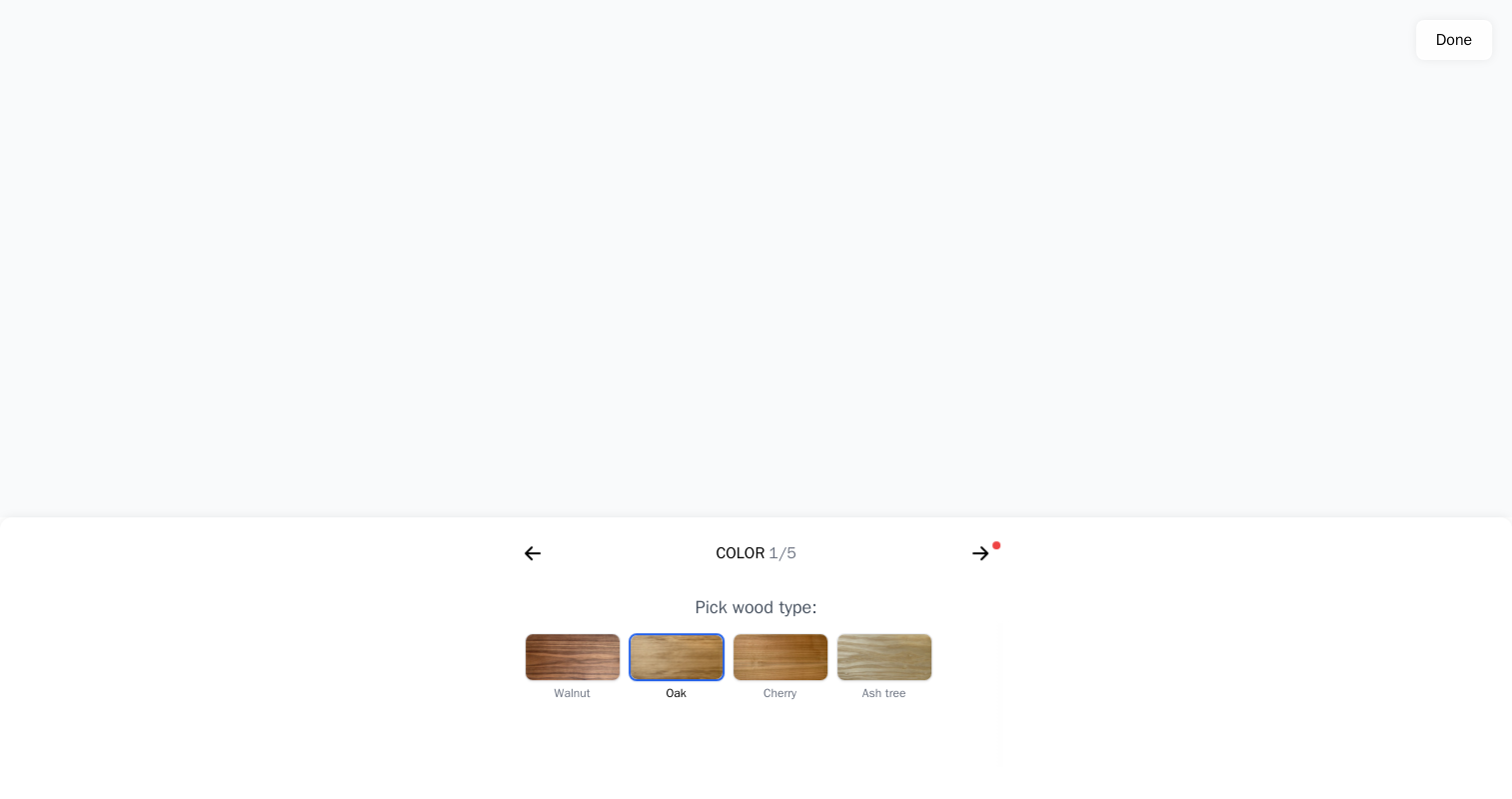 click 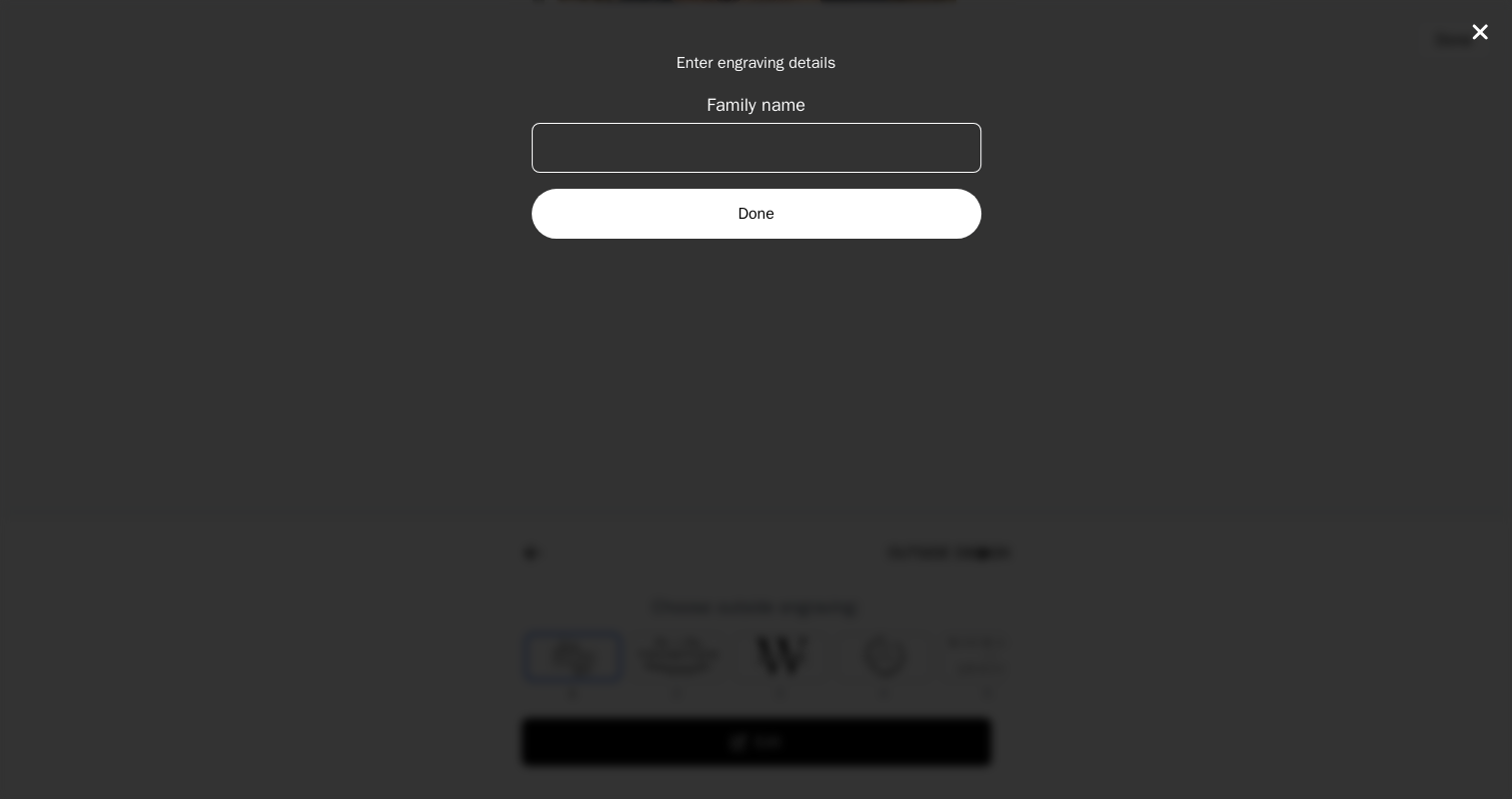 scroll, scrollTop: 0, scrollLeft: 767, axis: horizontal 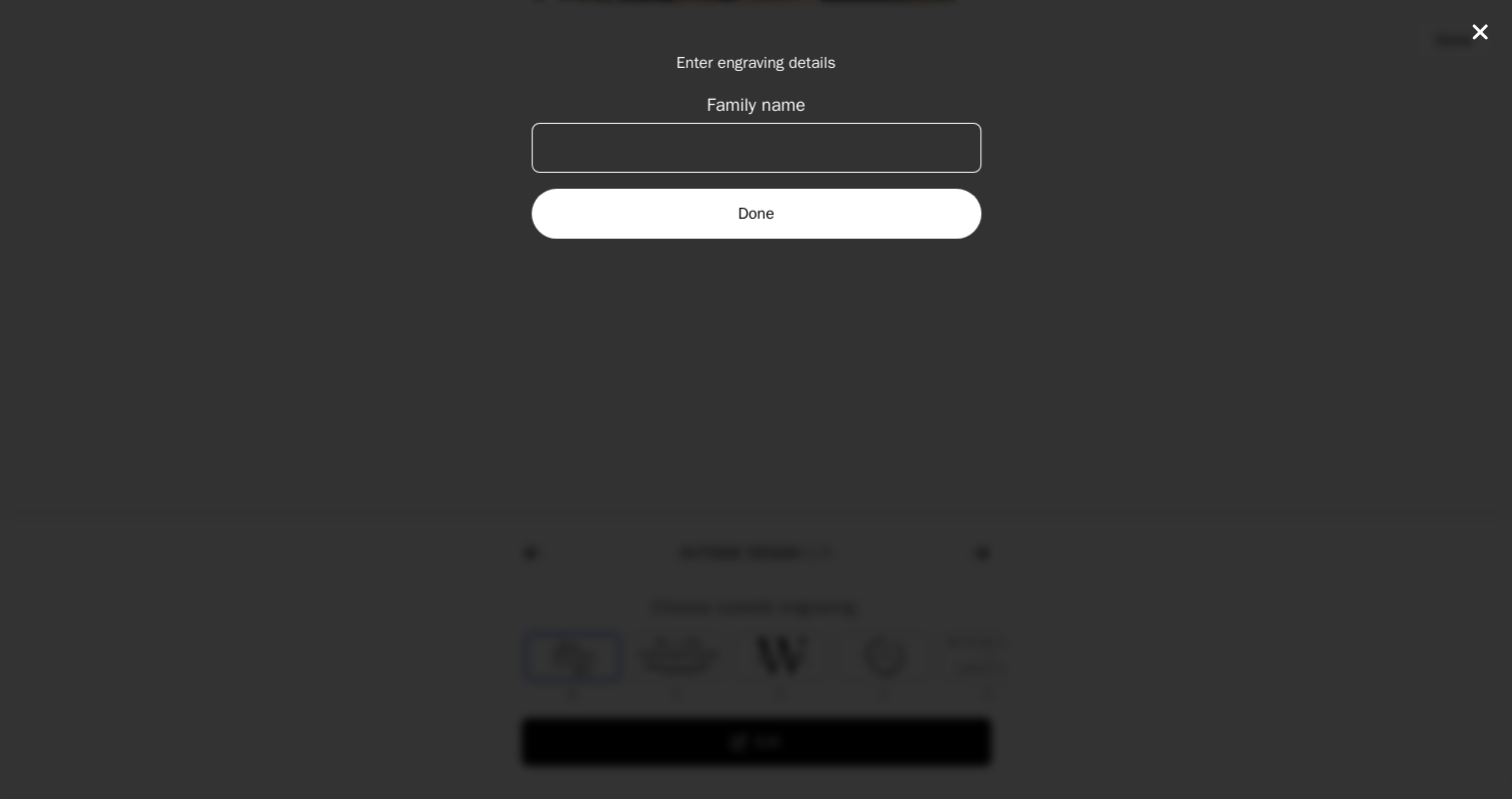 click on "Family name" at bounding box center (756, 148) 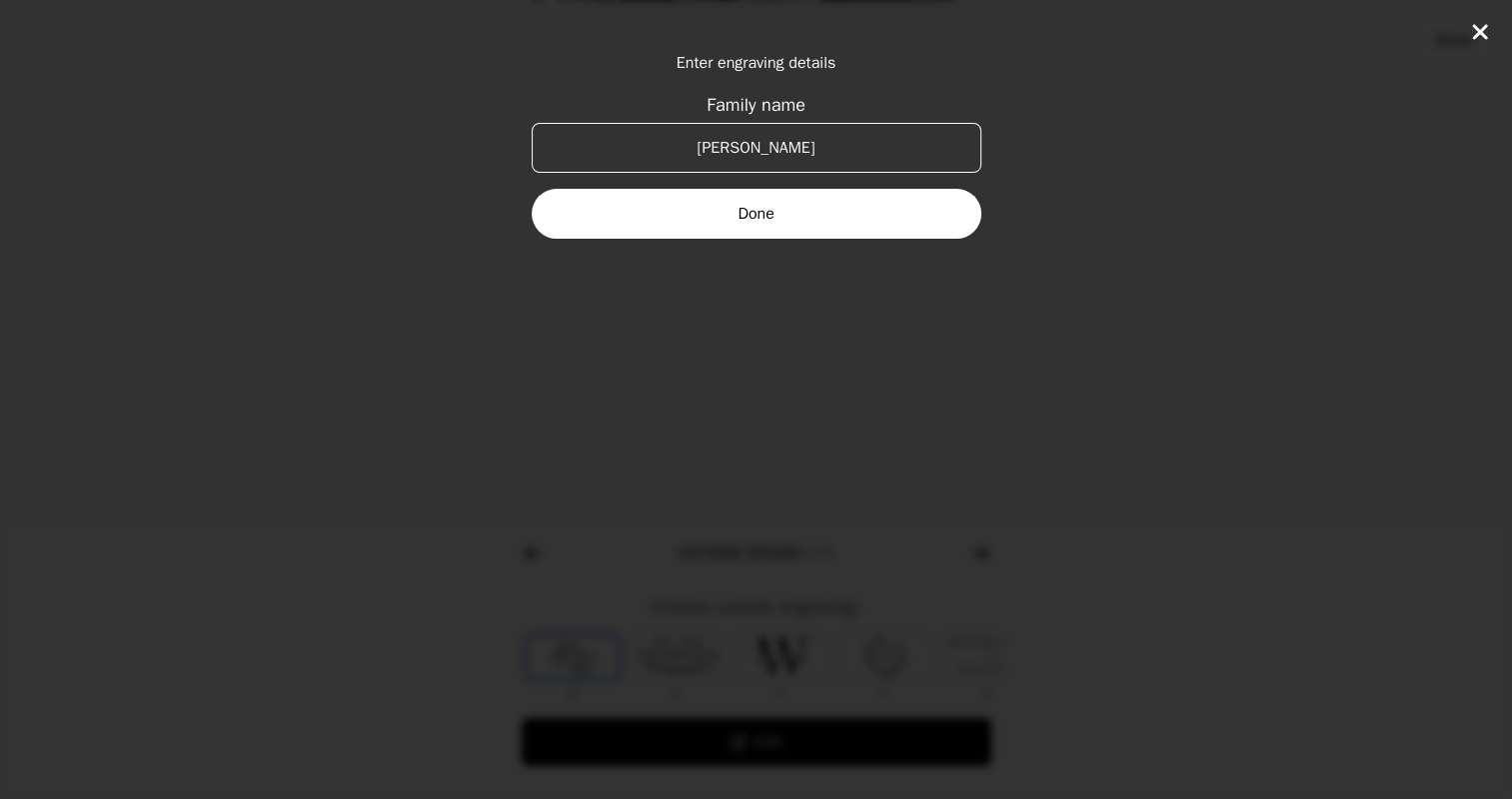 type on "[PERSON_NAME]" 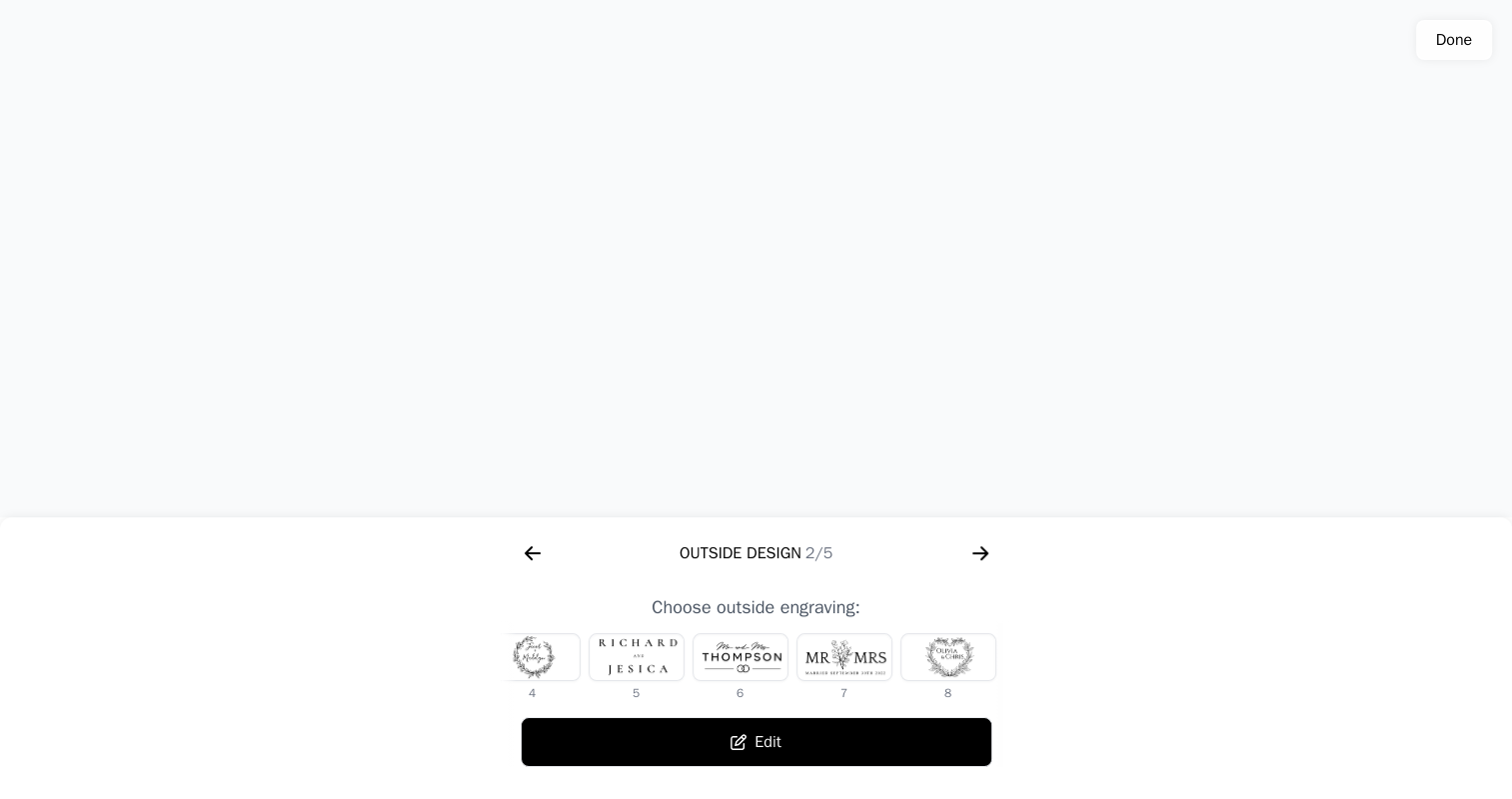 scroll, scrollTop: 0, scrollLeft: 372, axis: horizontal 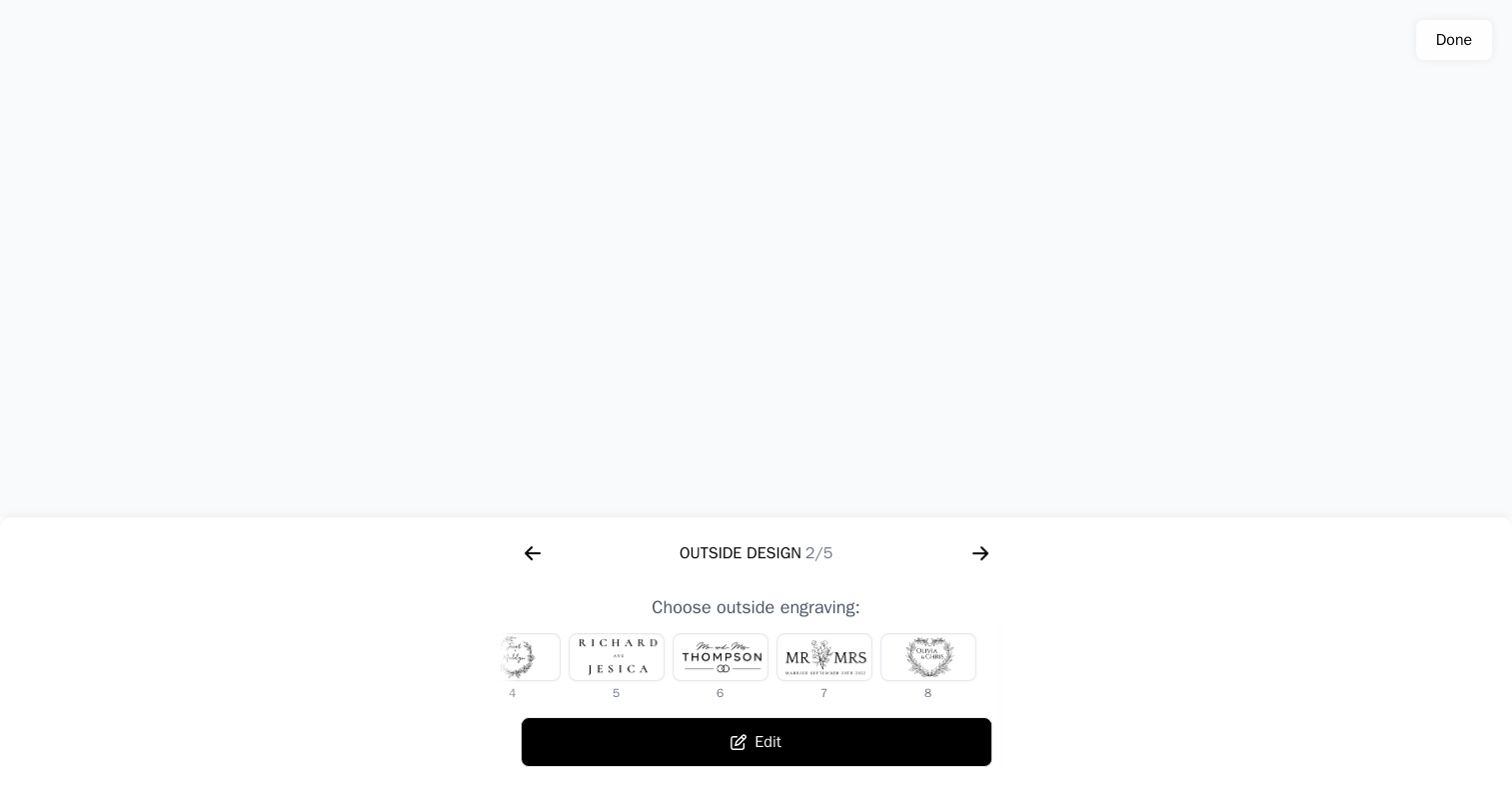 click at bounding box center (824, 657) 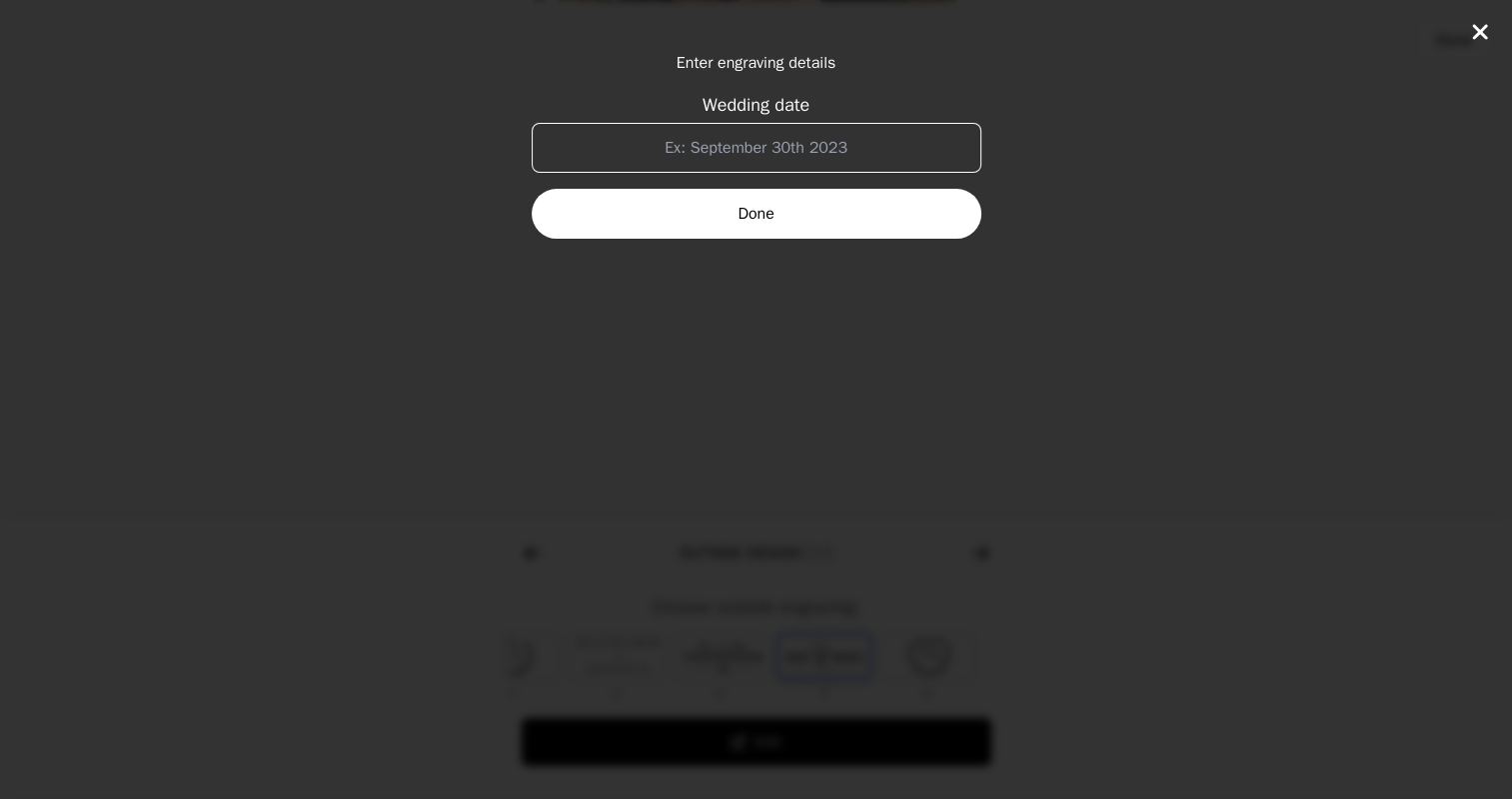 click on "Wedding date" at bounding box center [756, 148] 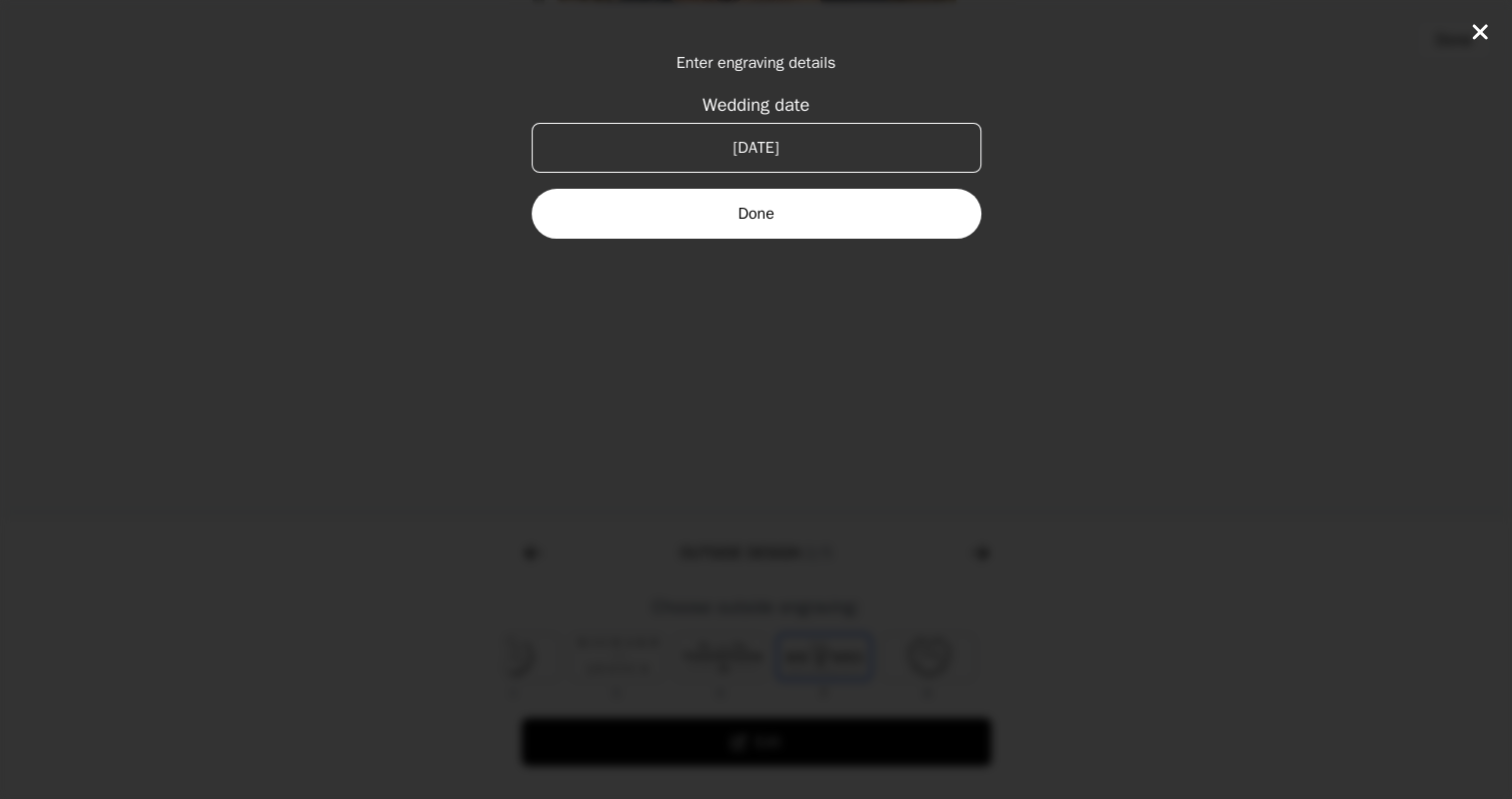 type on "[DATE]" 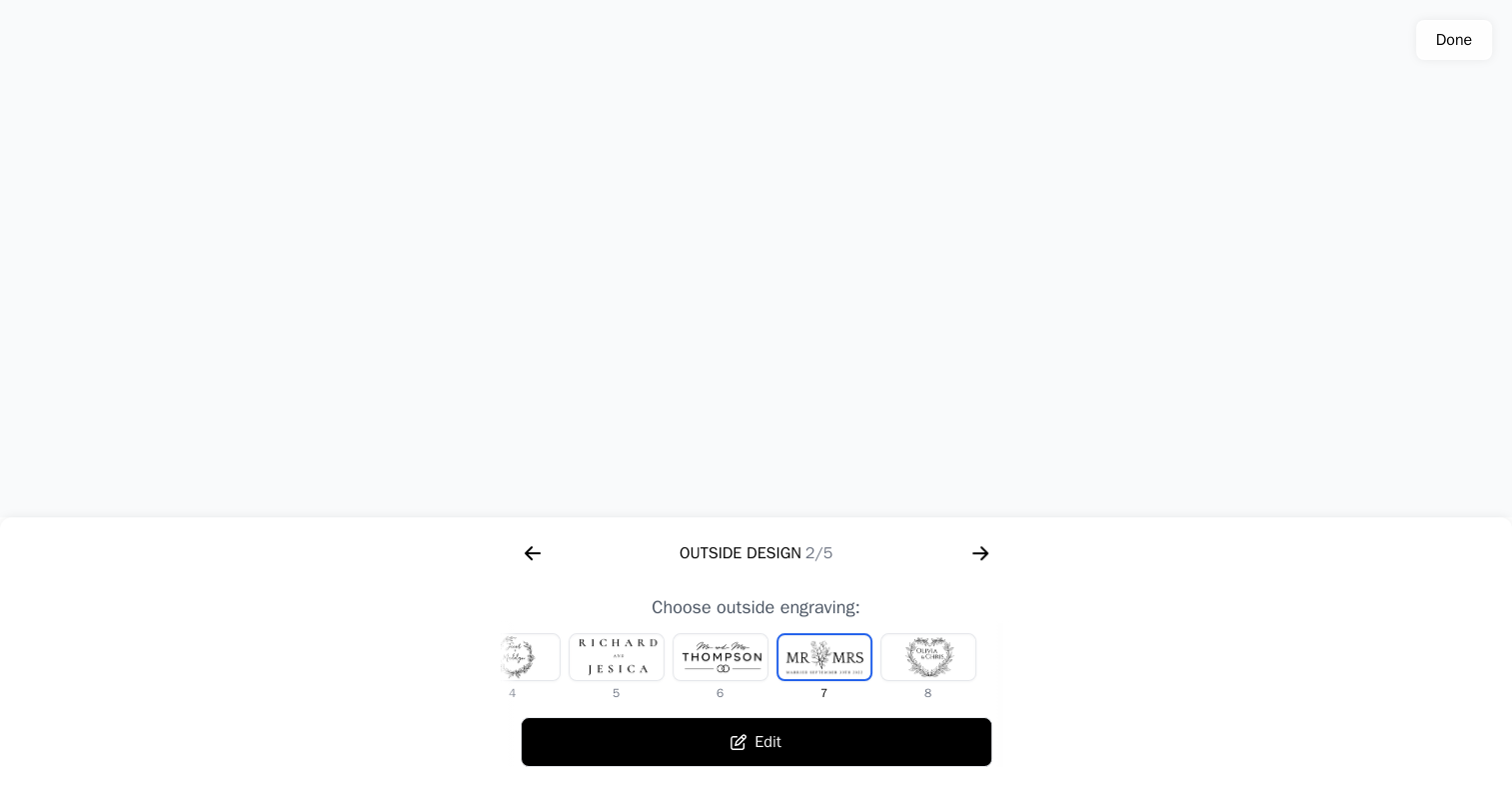 drag, startPoint x: 762, startPoint y: 300, endPoint x: 755, endPoint y: 239, distance: 61.400326 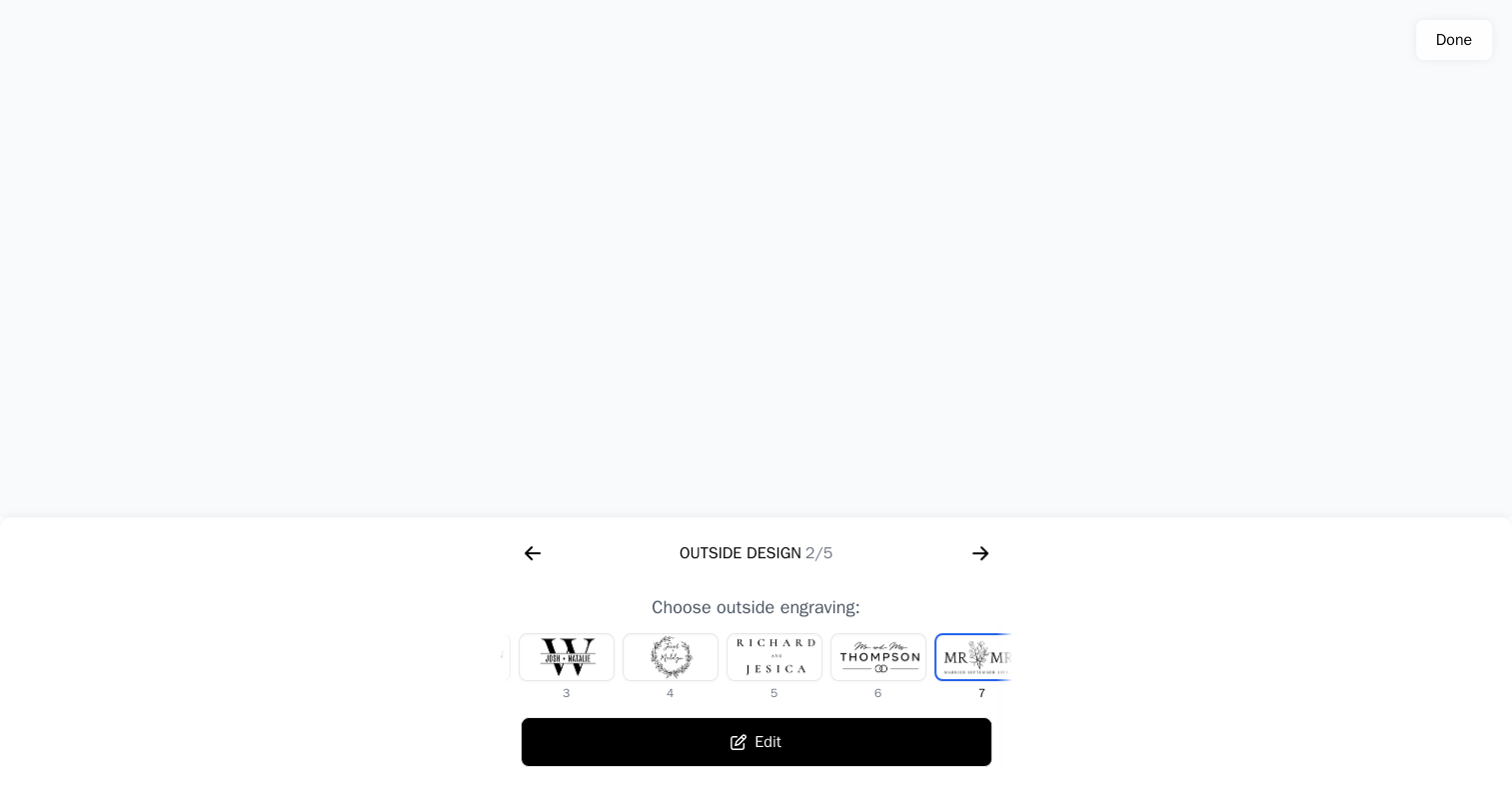 scroll, scrollTop: 0, scrollLeft: 372, axis: horizontal 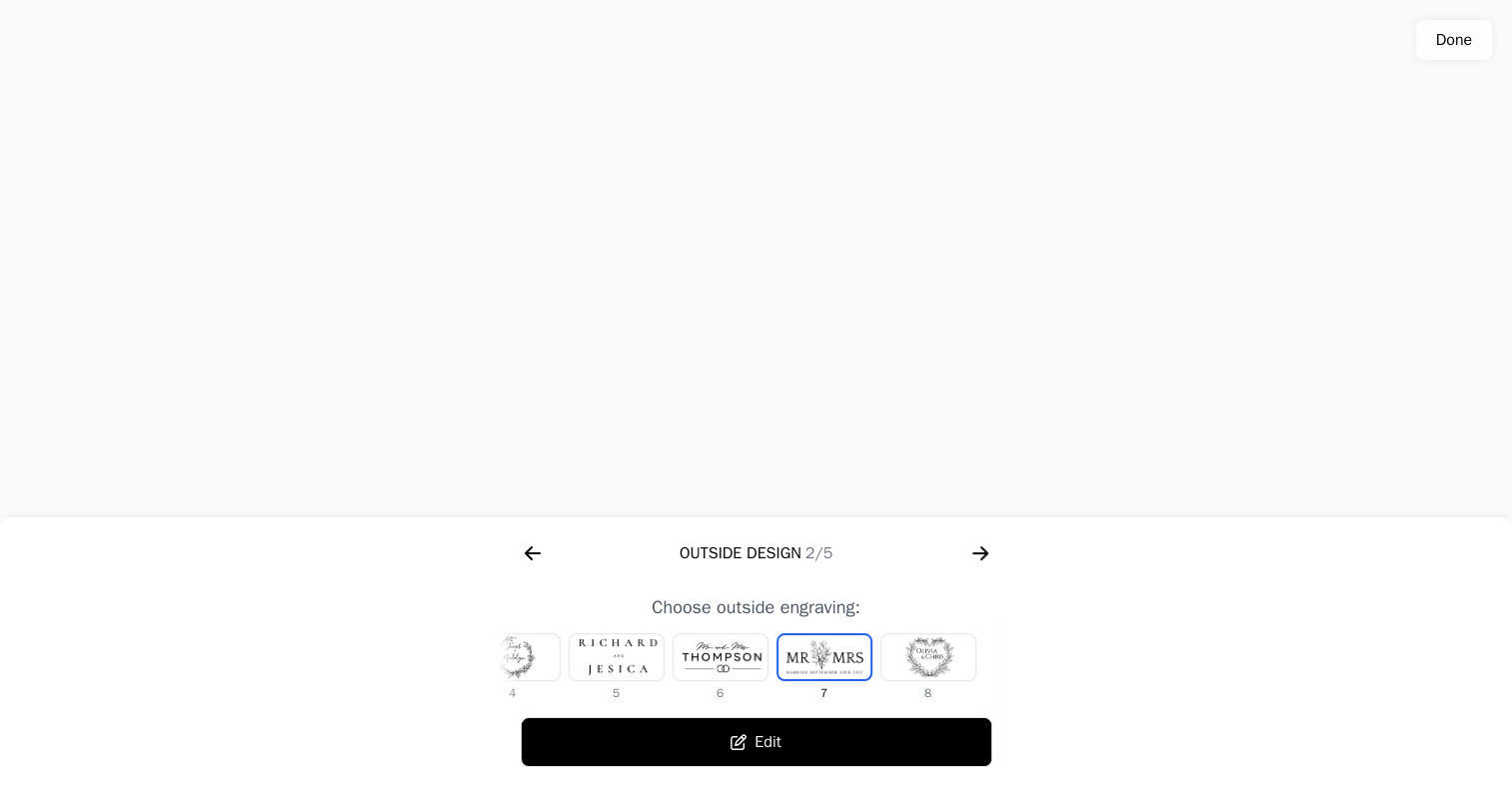 click at bounding box center (928, 657) 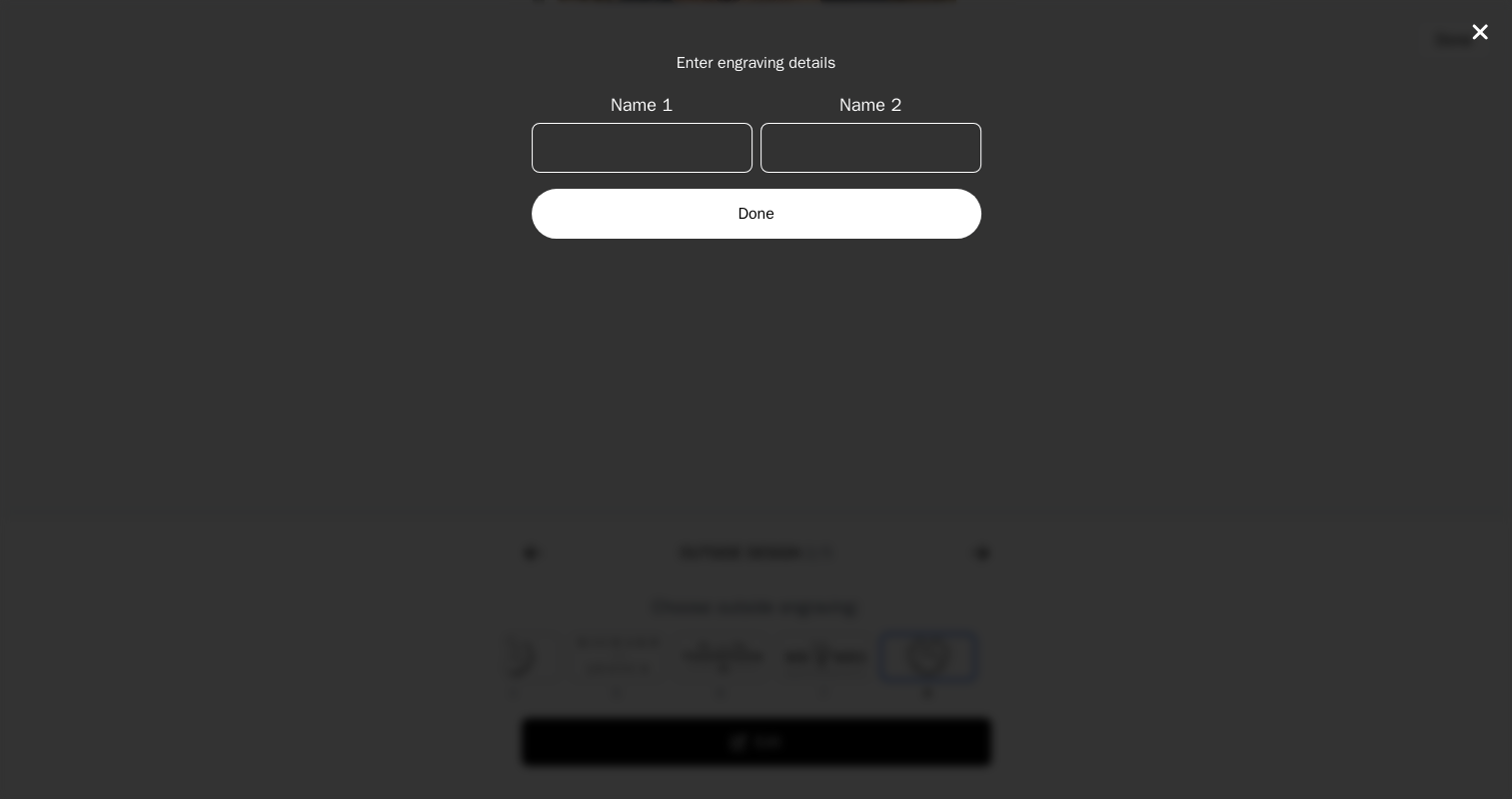 click on "Name 1" at bounding box center (642, 148) 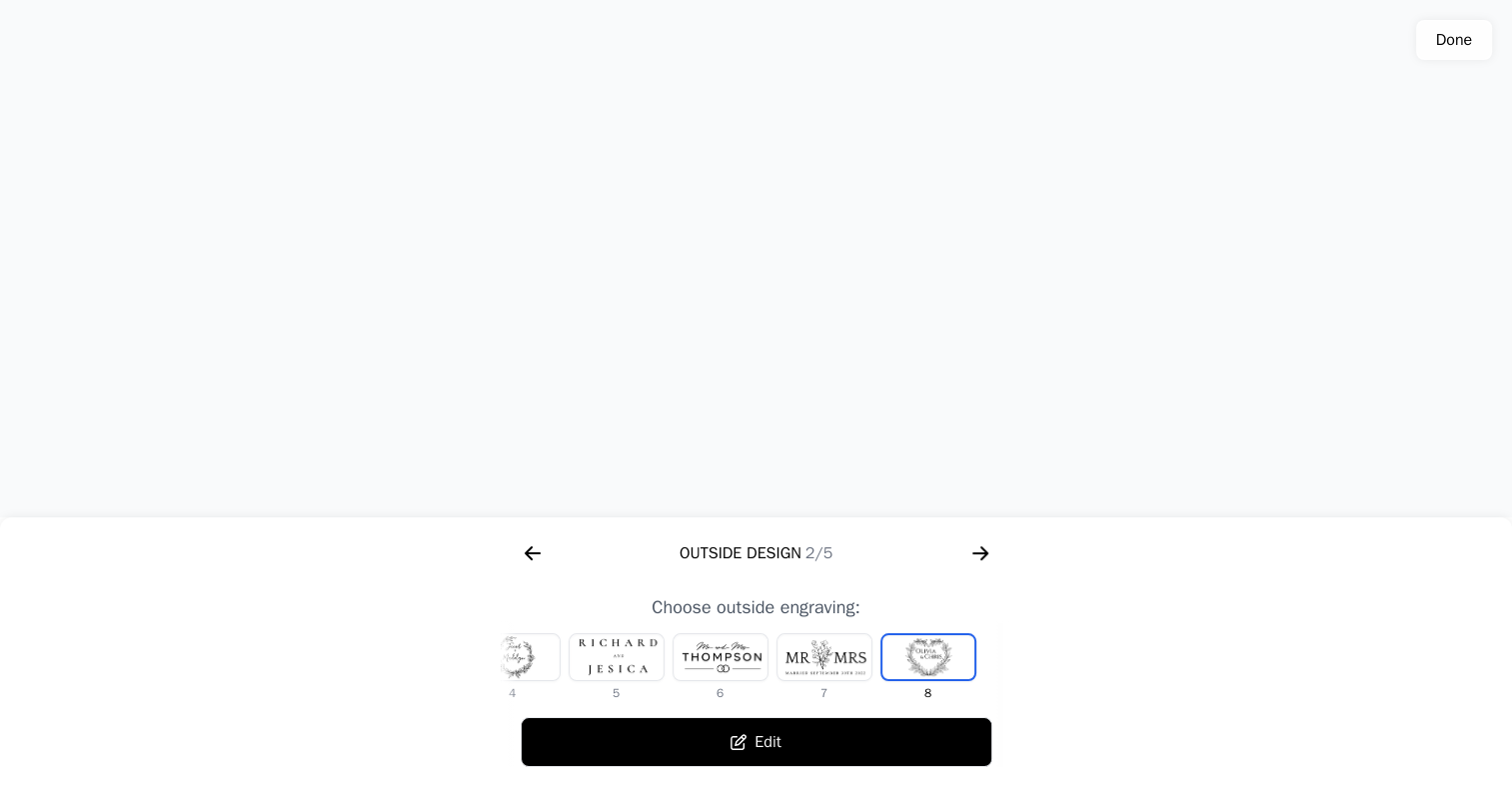 click 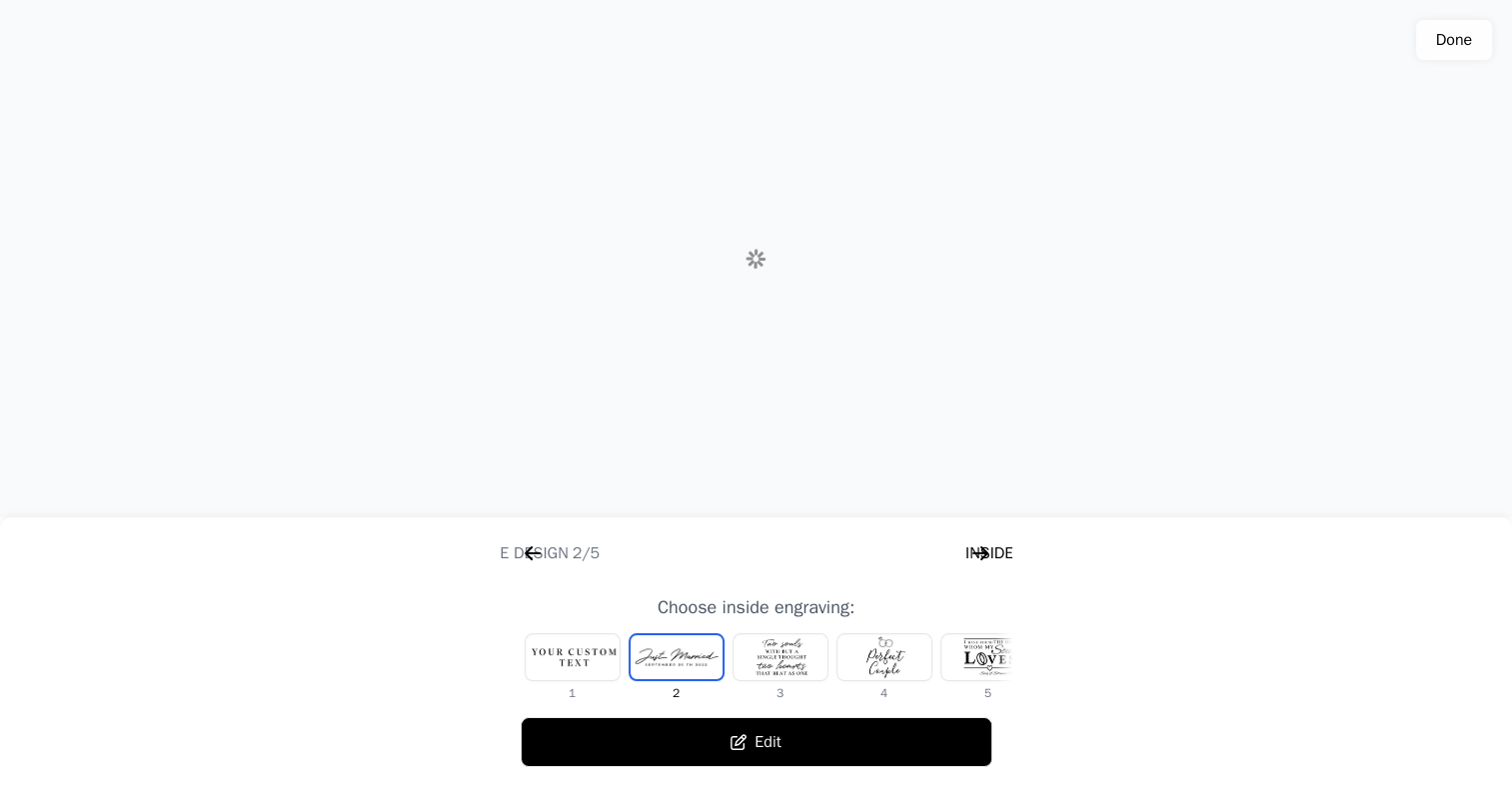 scroll, scrollTop: 0, scrollLeft: 1279, axis: horizontal 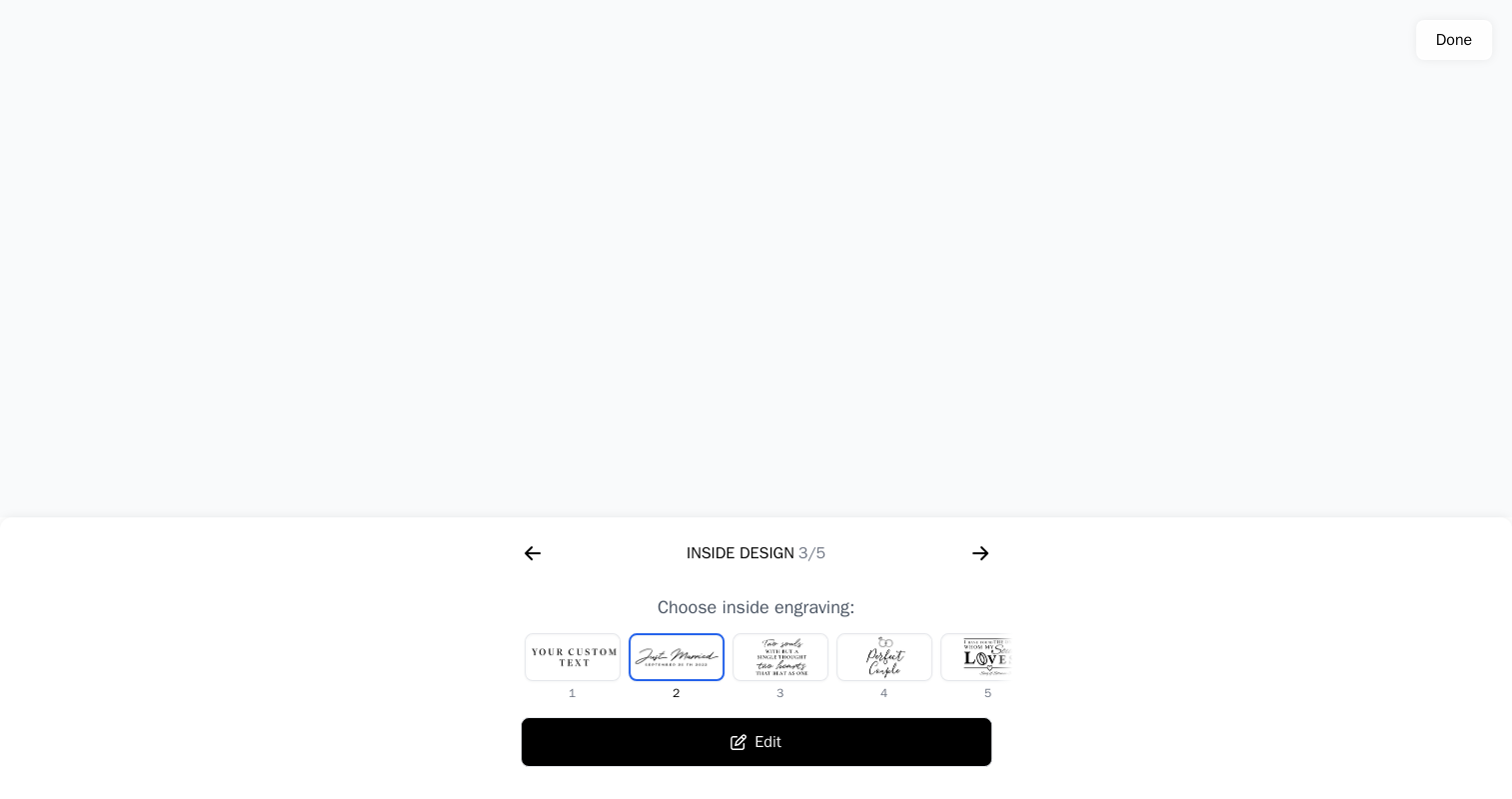 click 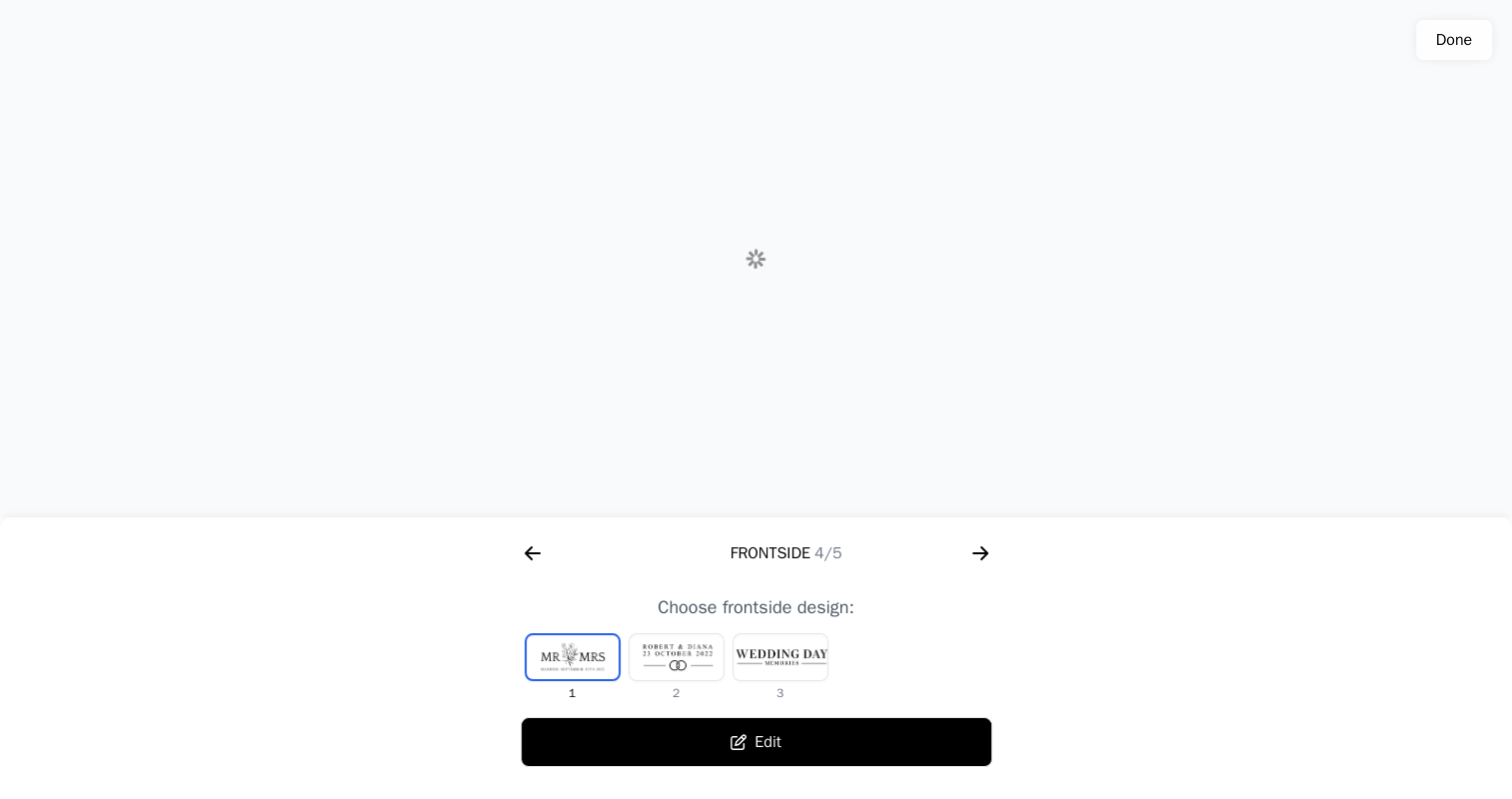 scroll, scrollTop: 0, scrollLeft: 1791, axis: horizontal 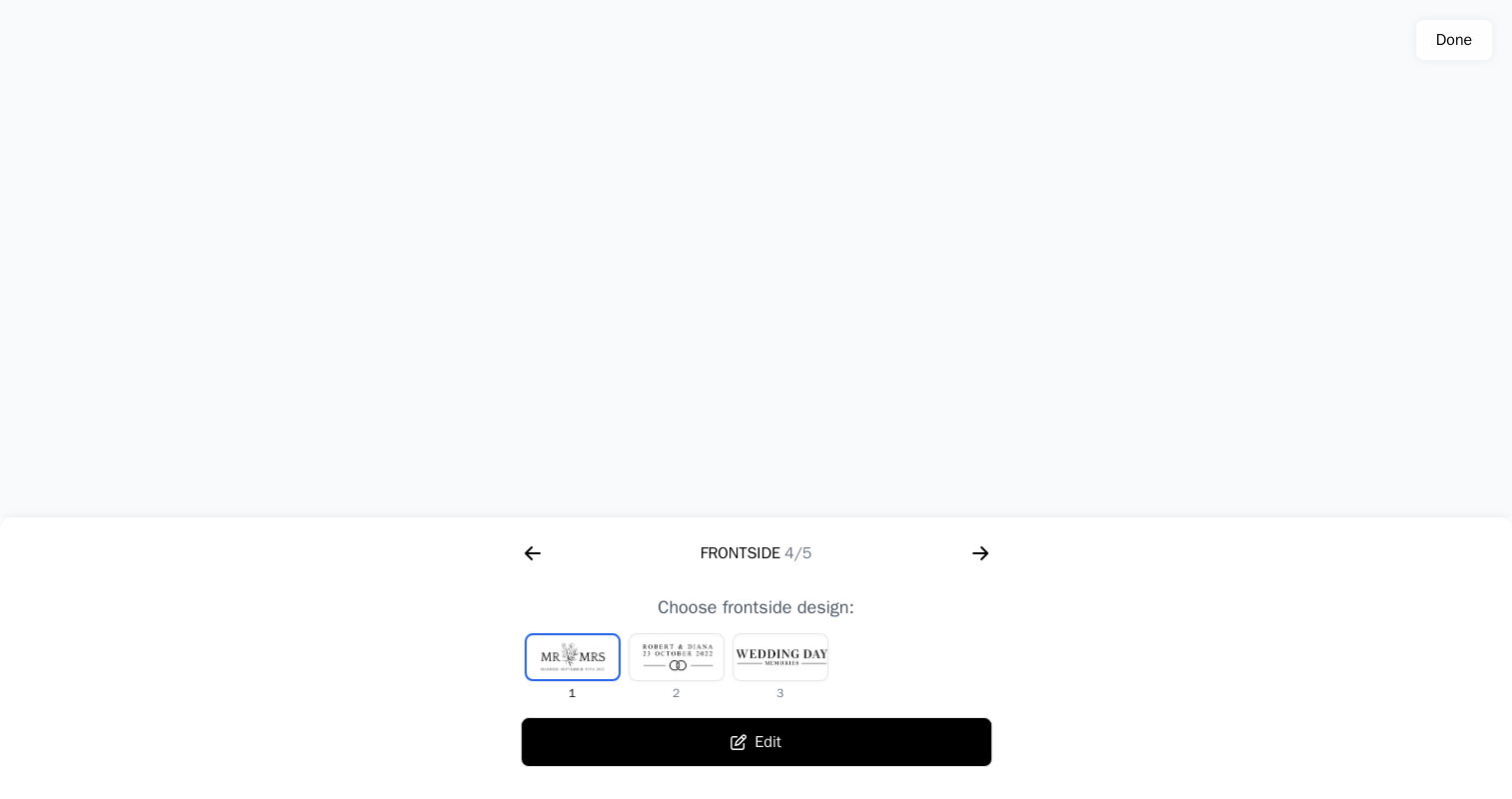 click 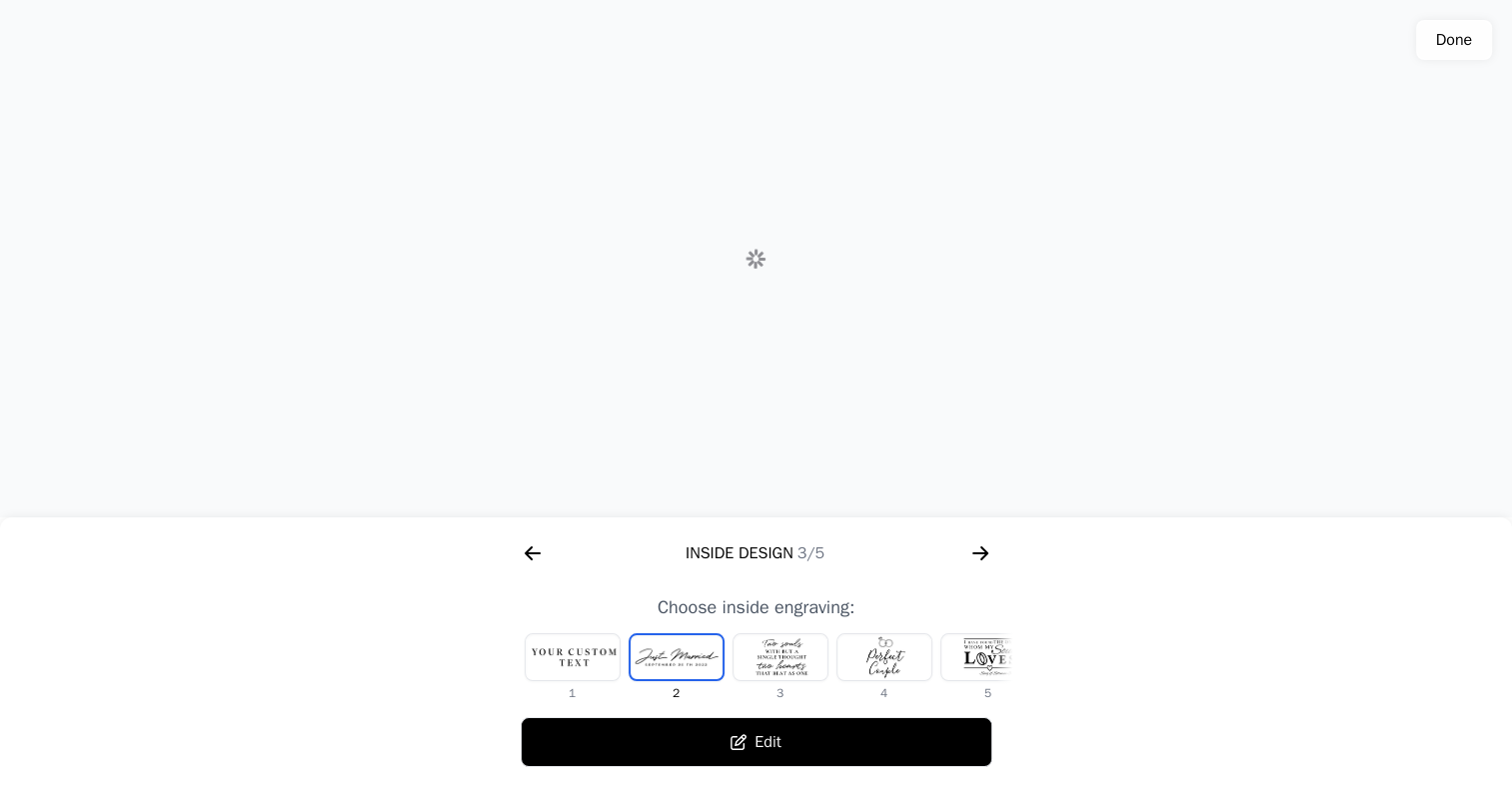 click 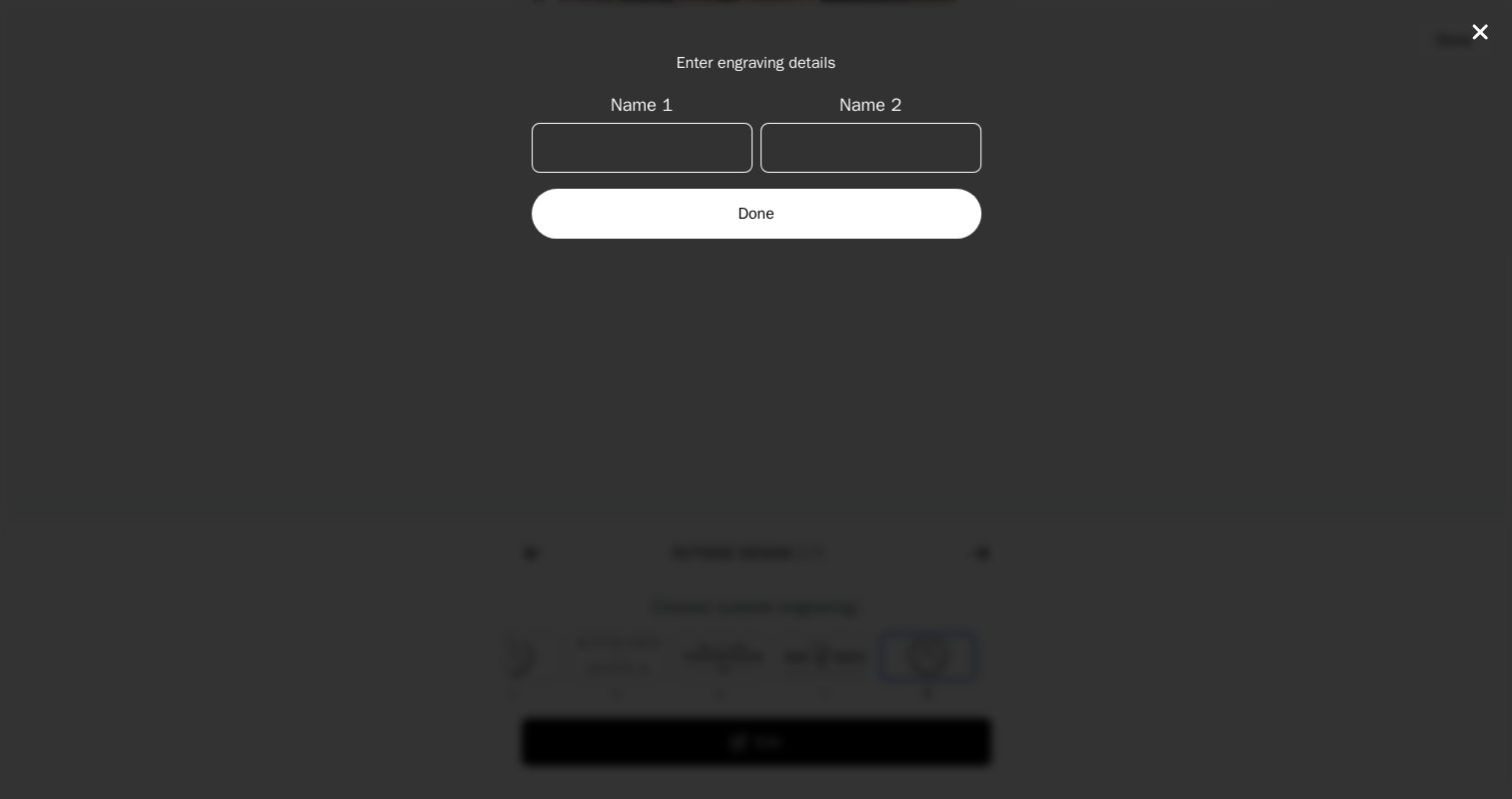 scroll, scrollTop: 0, scrollLeft: 767, axis: horizontal 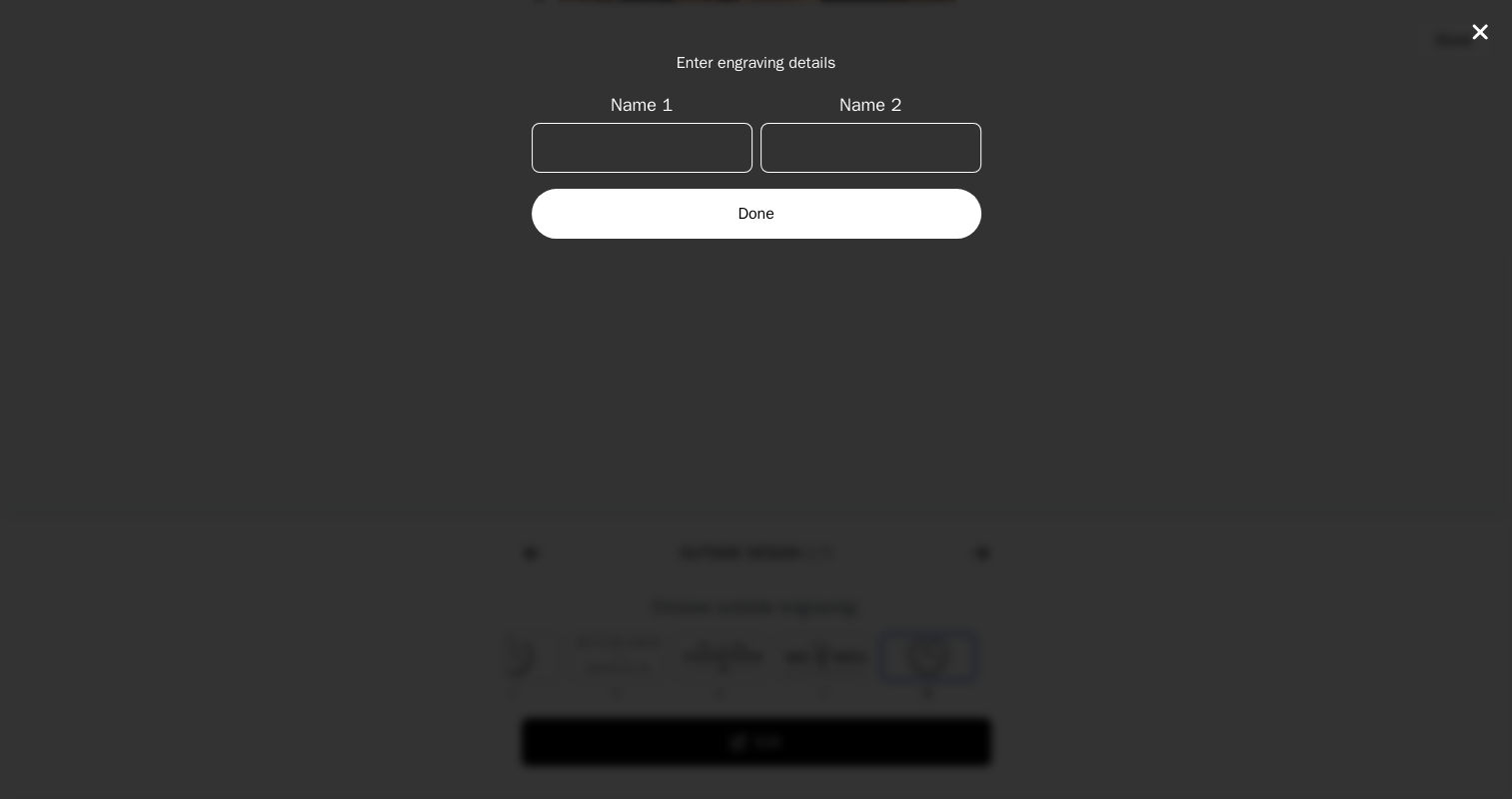 click 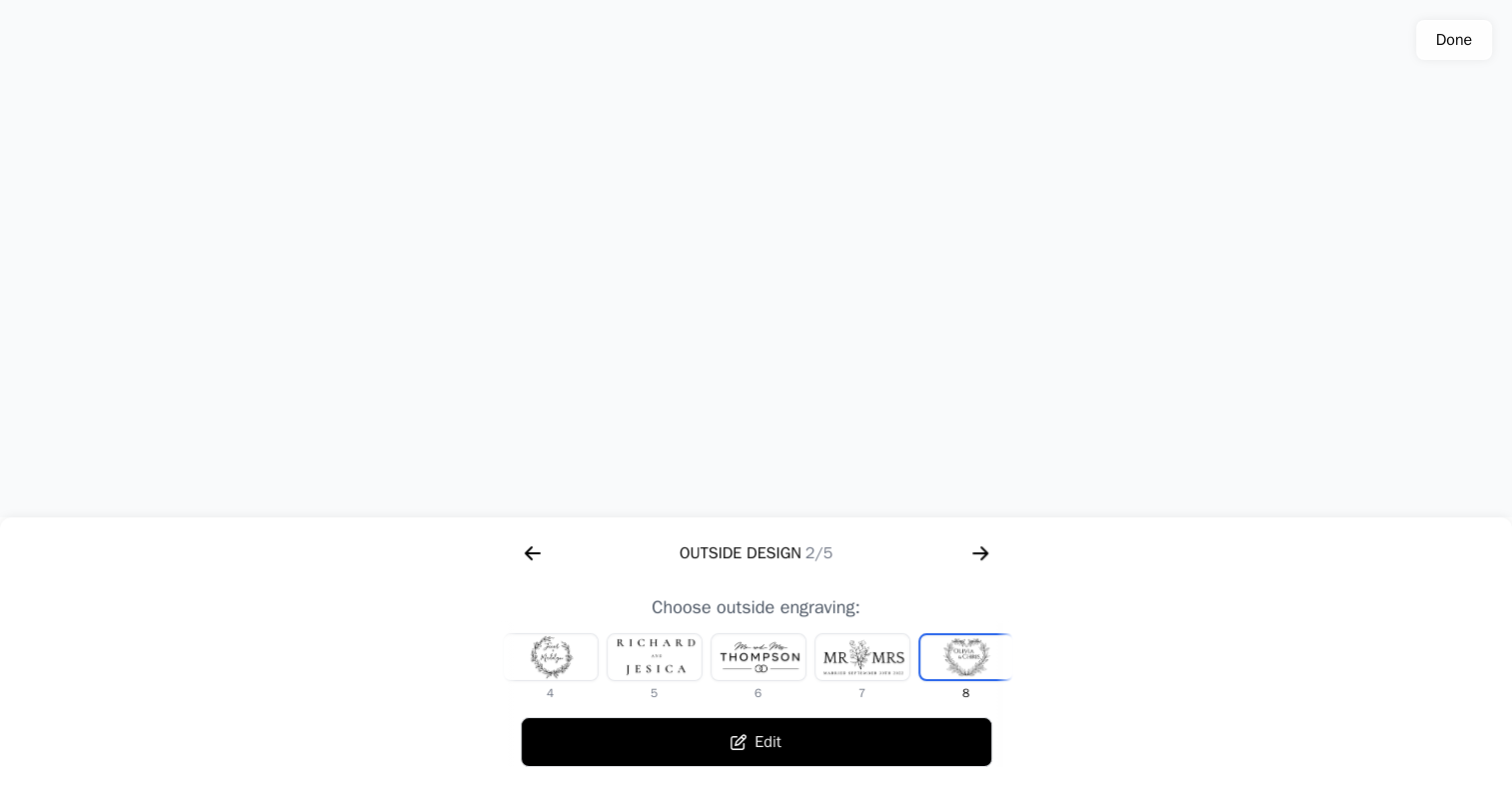 scroll, scrollTop: 0, scrollLeft: 335, axis: horizontal 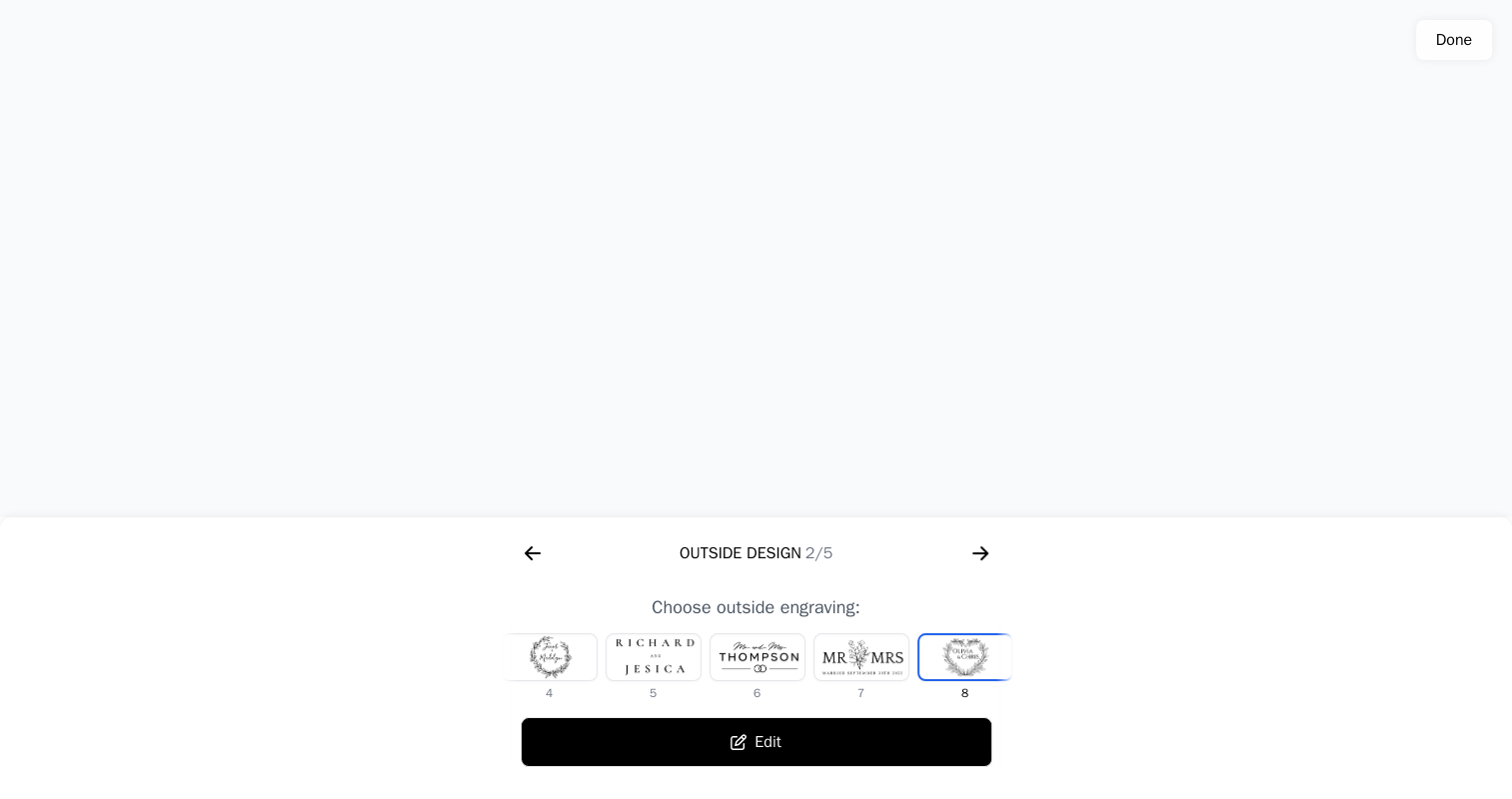 click 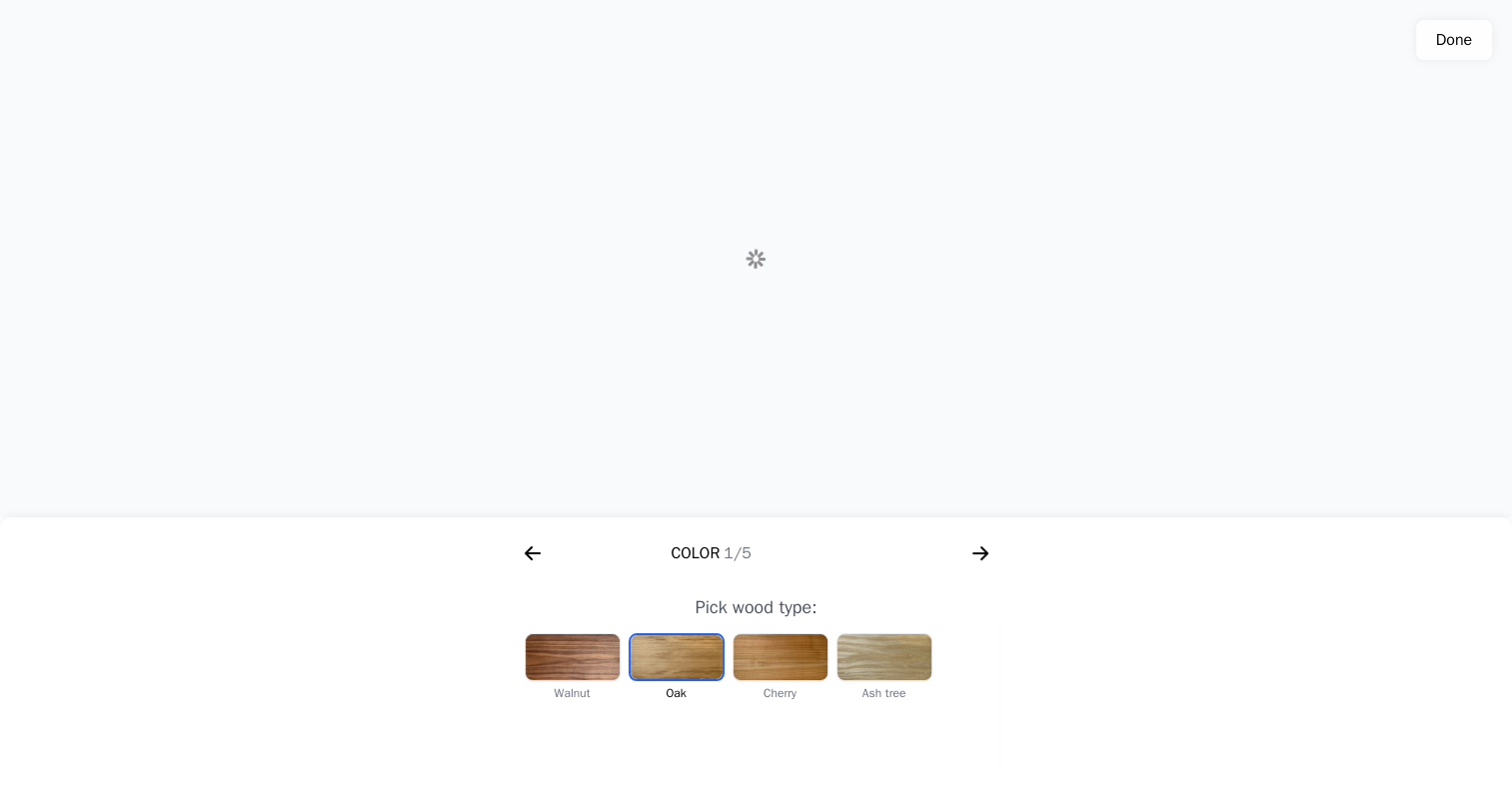 scroll, scrollTop: 0, scrollLeft: 256, axis: horizontal 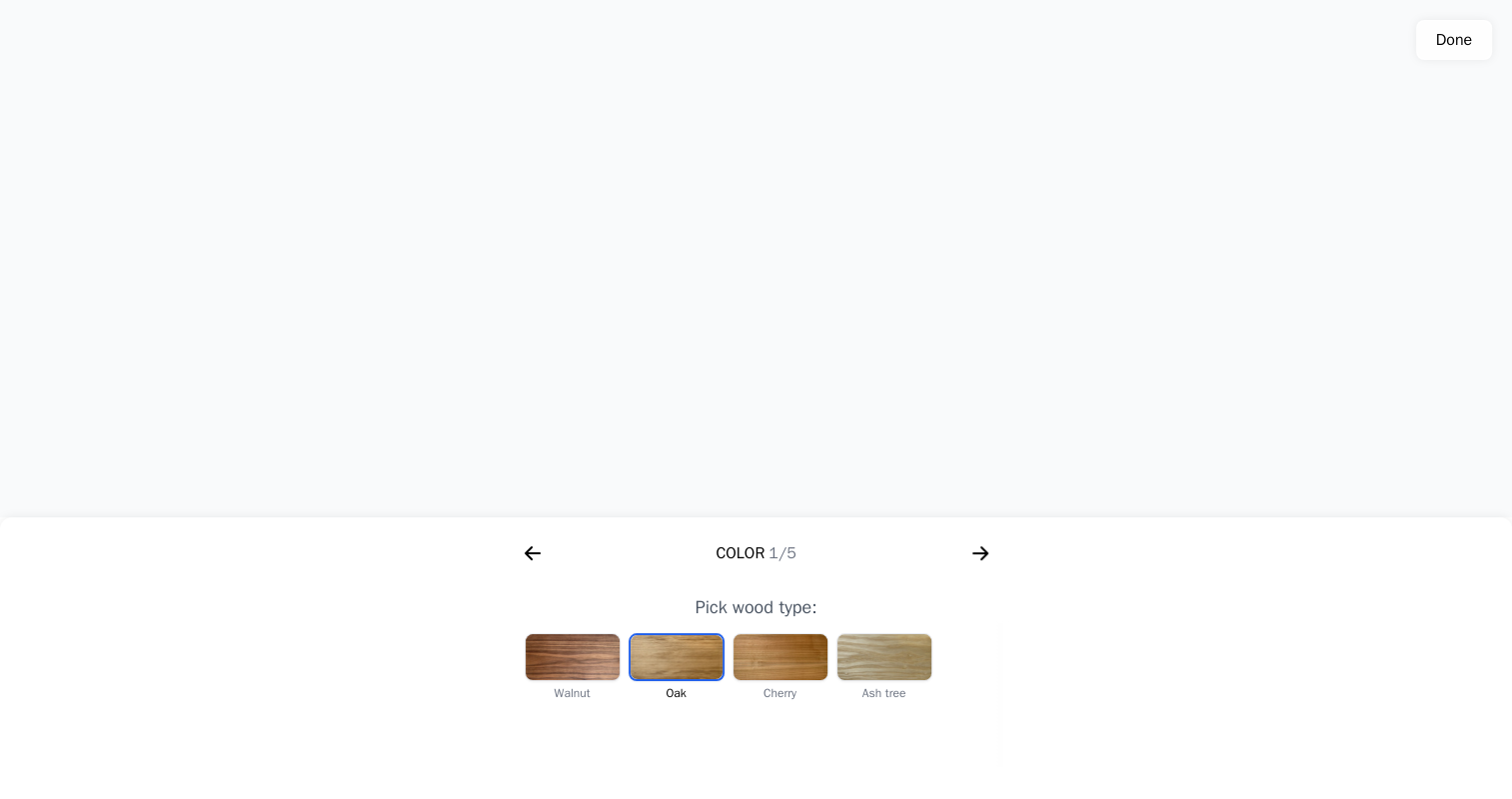 click at bounding box center [573, 657] 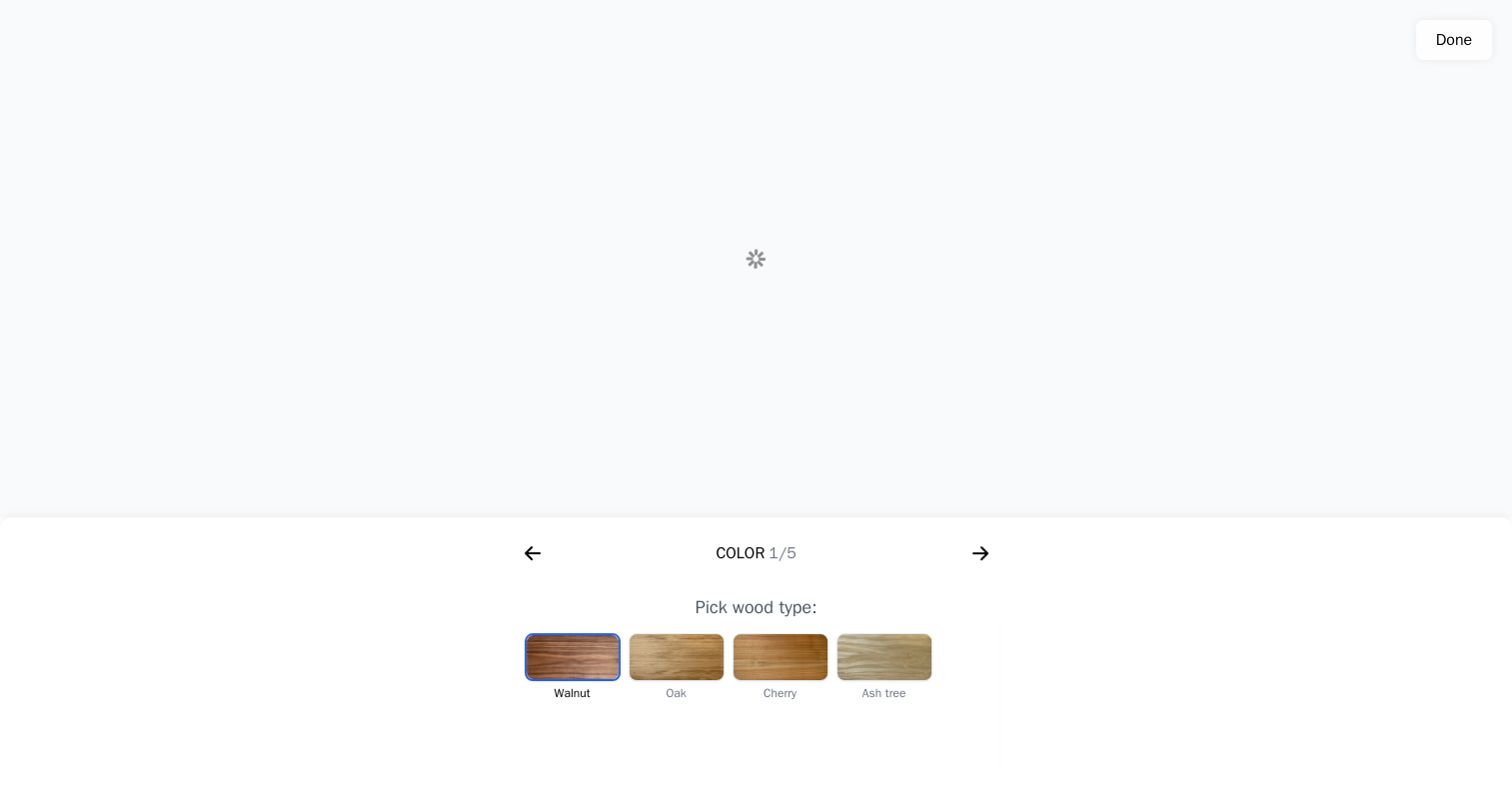 click at bounding box center [573, 657] 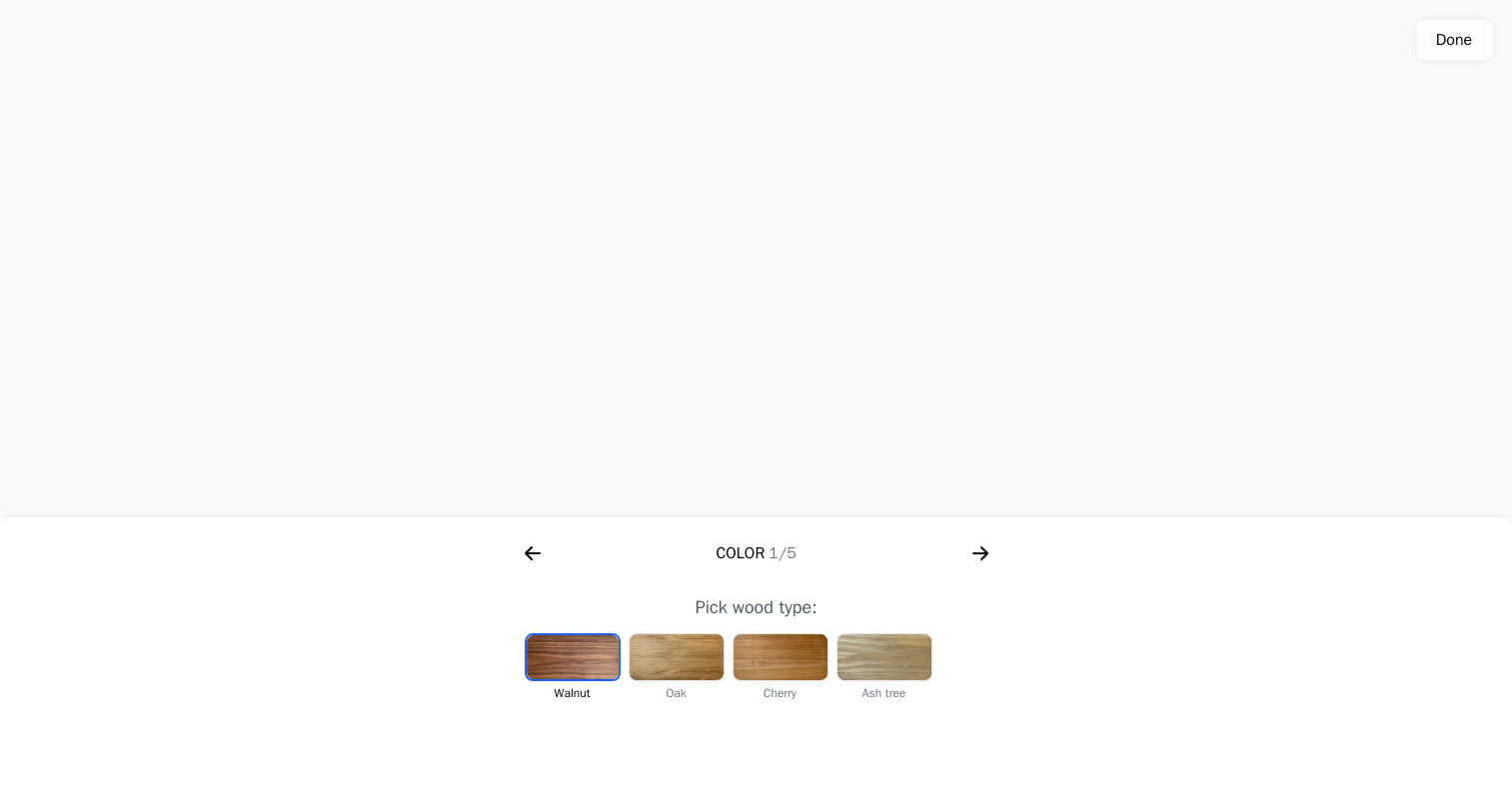 drag, startPoint x: 792, startPoint y: 344, endPoint x: 782, endPoint y: 355, distance: 14.866069 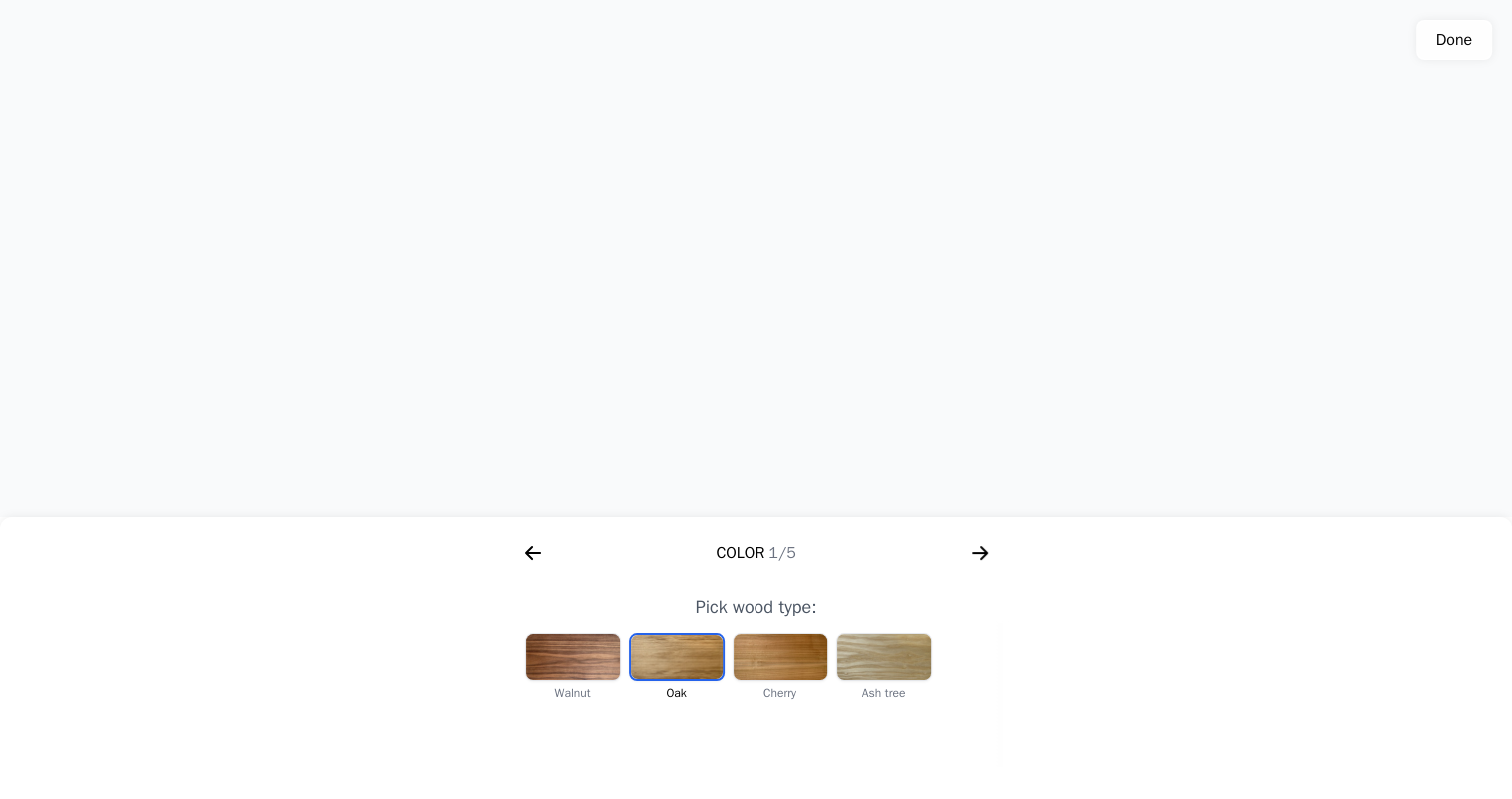 drag, startPoint x: 846, startPoint y: 342, endPoint x: 747, endPoint y: 272, distance: 121.24768 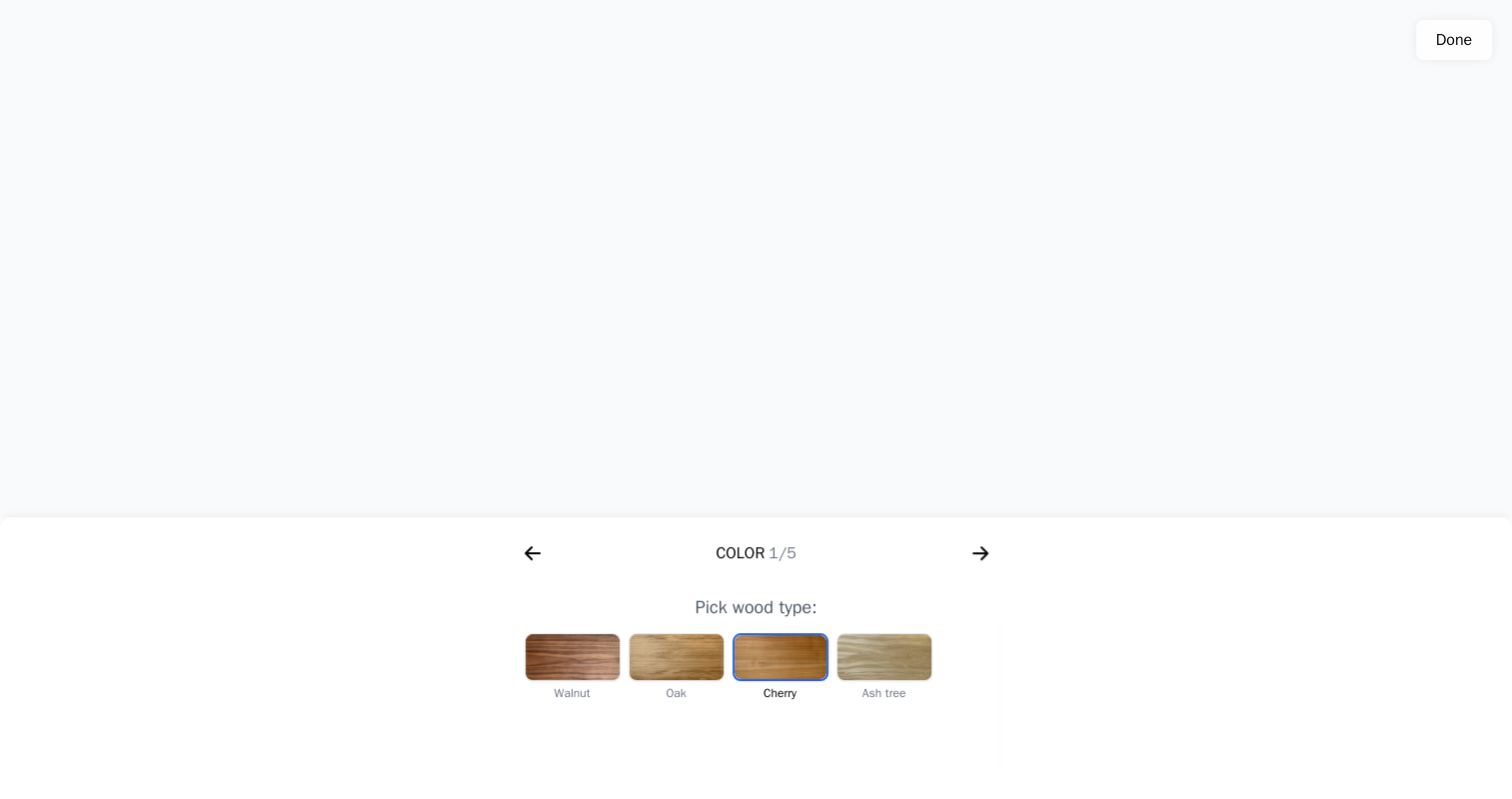click at bounding box center (884, 657) 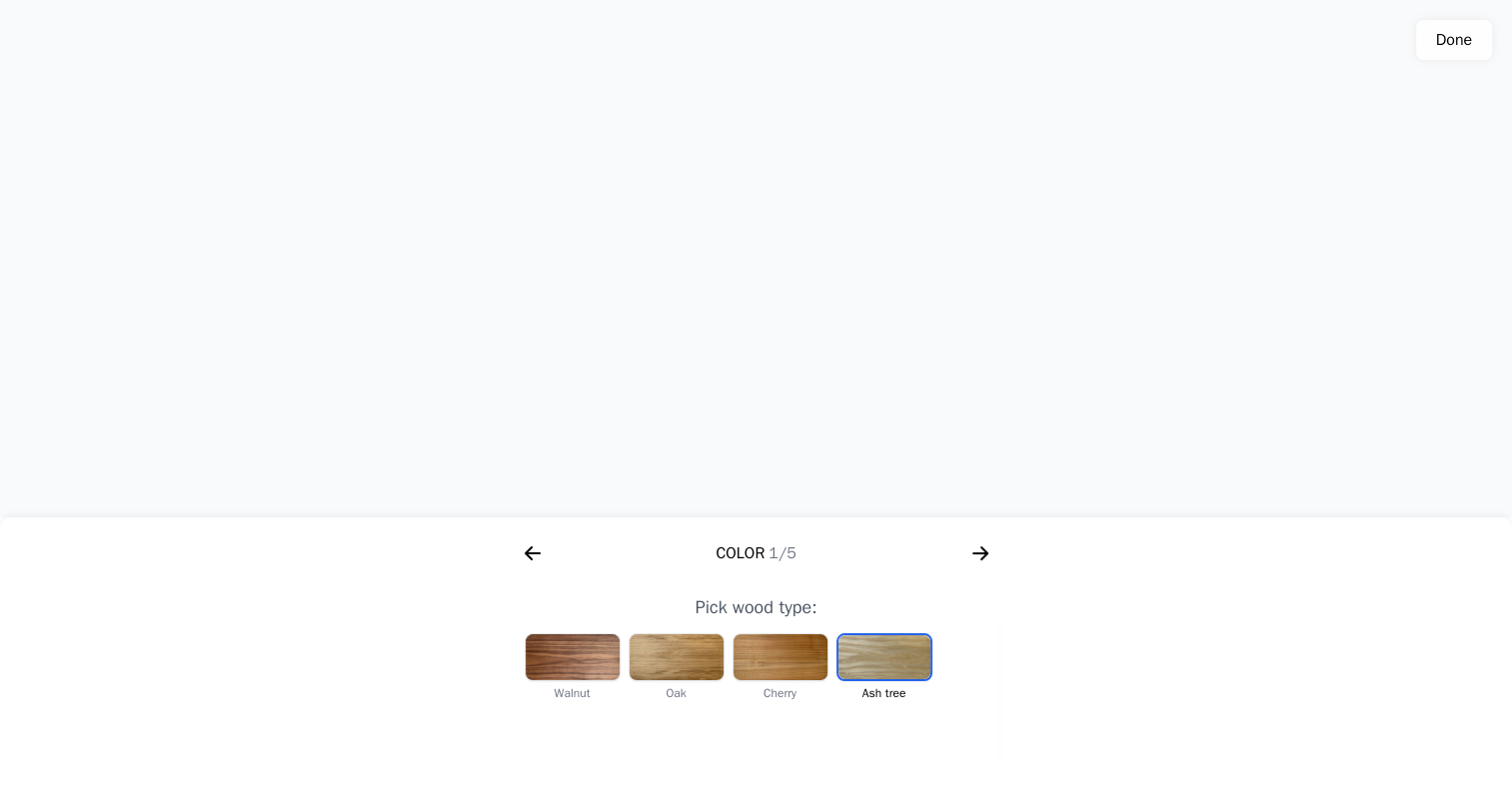 click at bounding box center [780, 657] 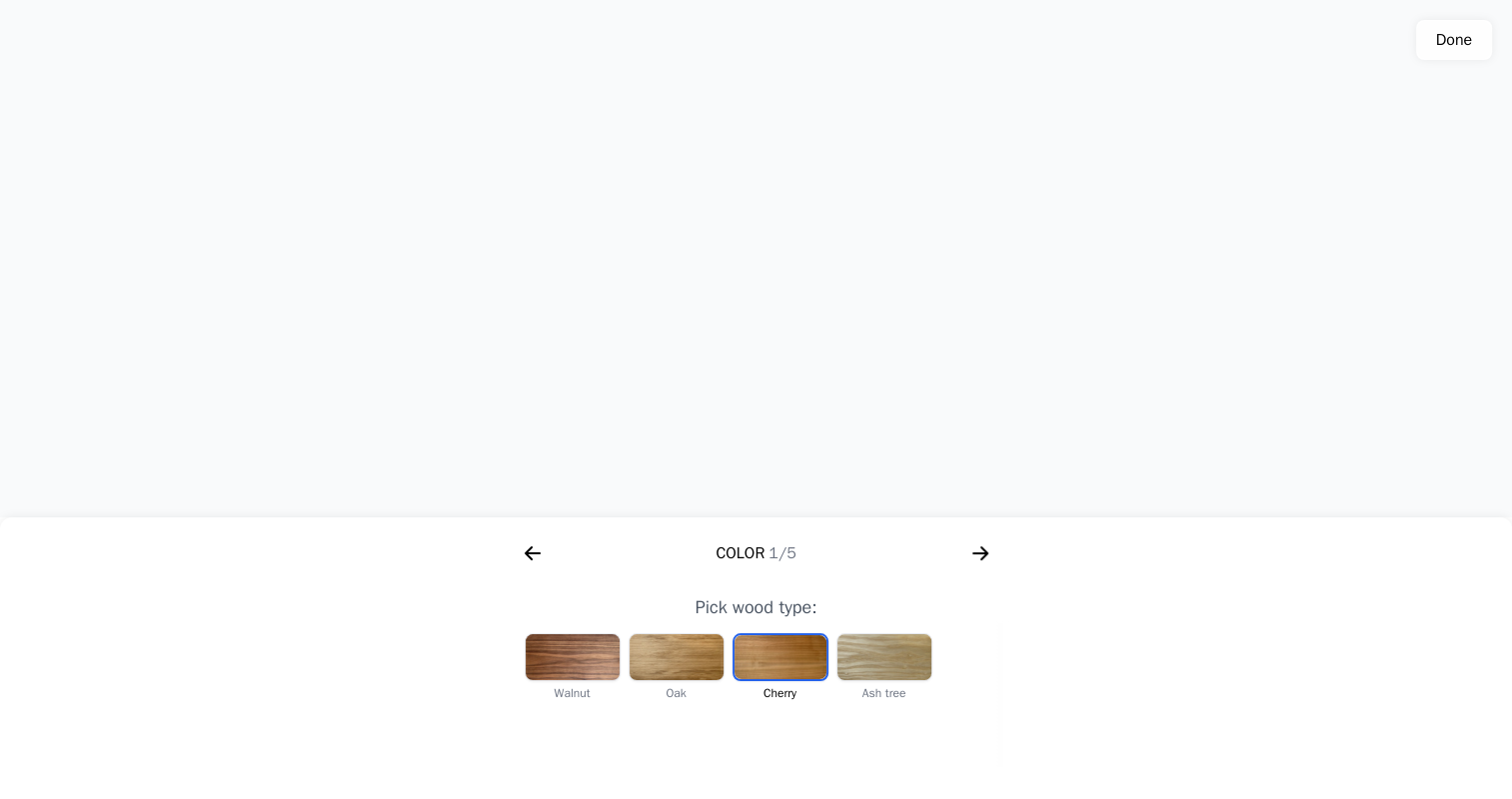 click at bounding box center (573, 657) 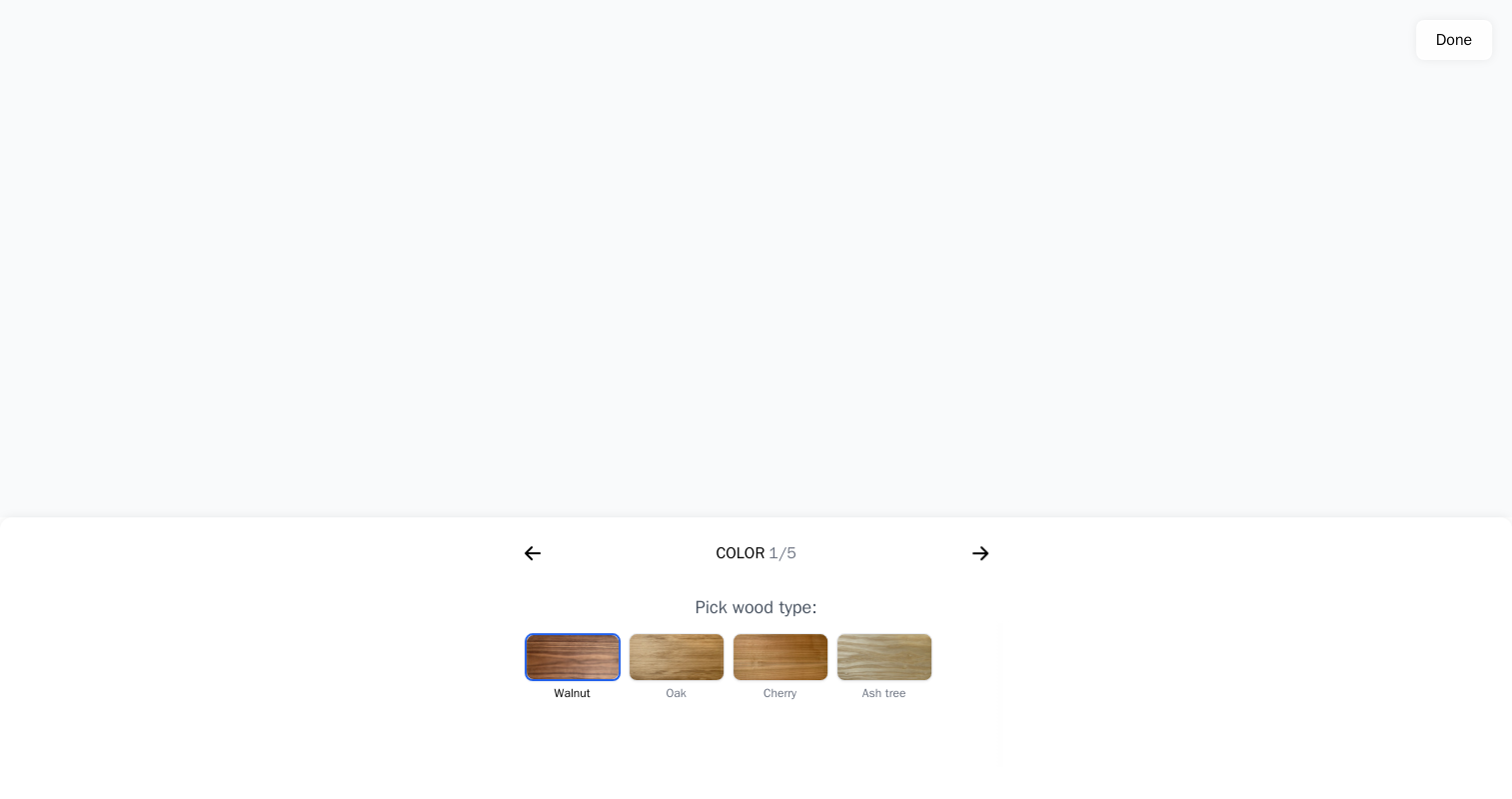 click at bounding box center [677, 657] 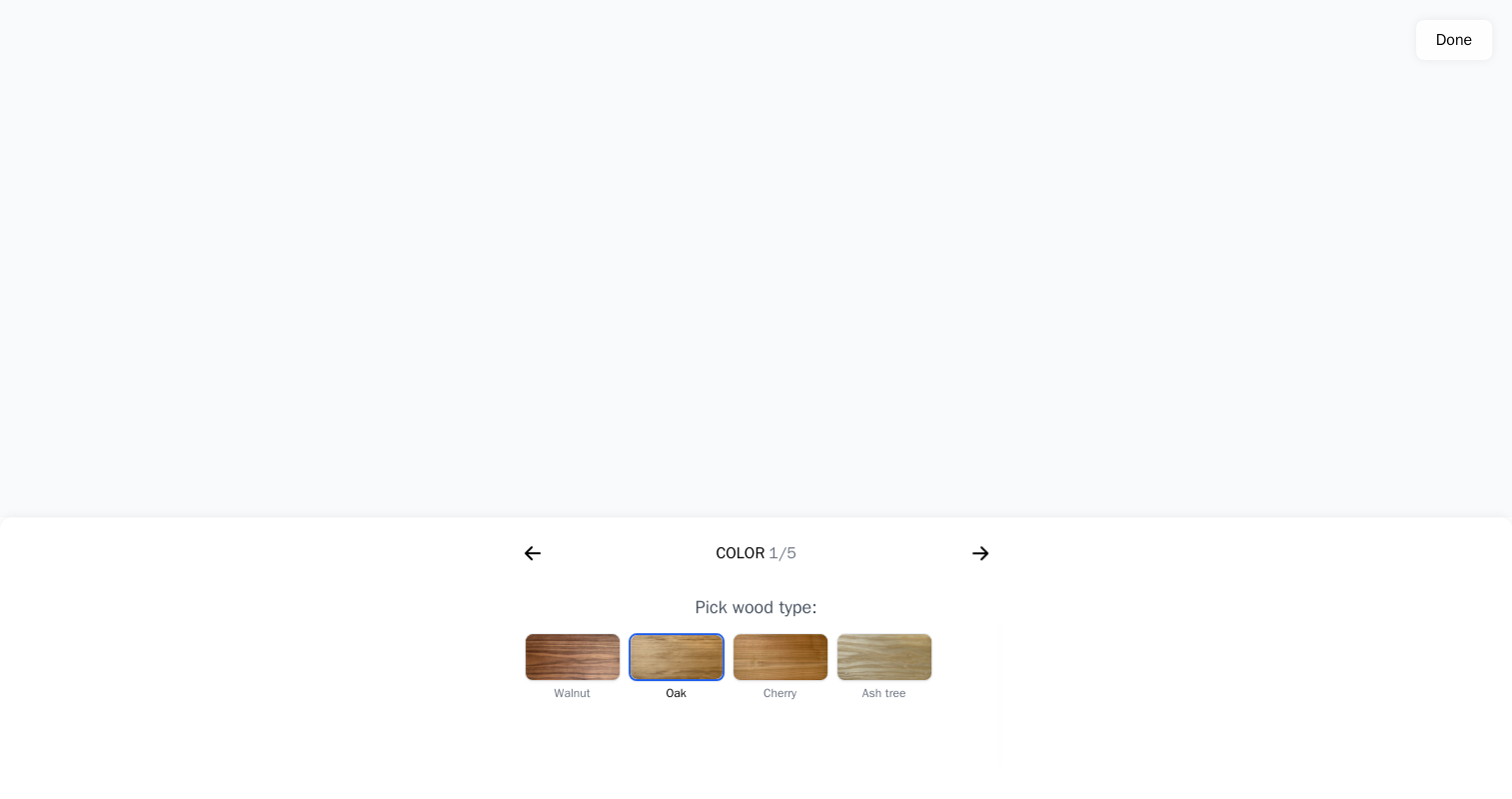 drag, startPoint x: 750, startPoint y: 330, endPoint x: 704, endPoint y: 131, distance: 204.2474 